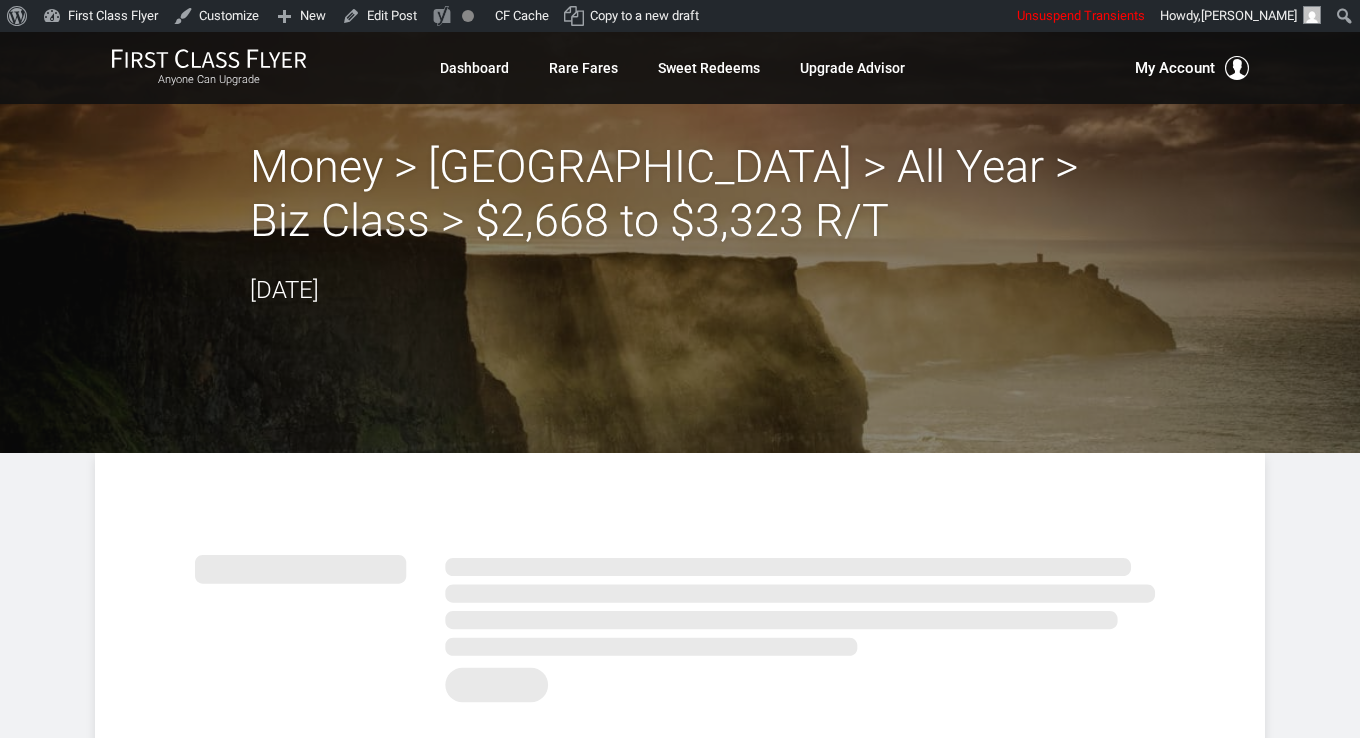 scroll, scrollTop: 0, scrollLeft: 0, axis: both 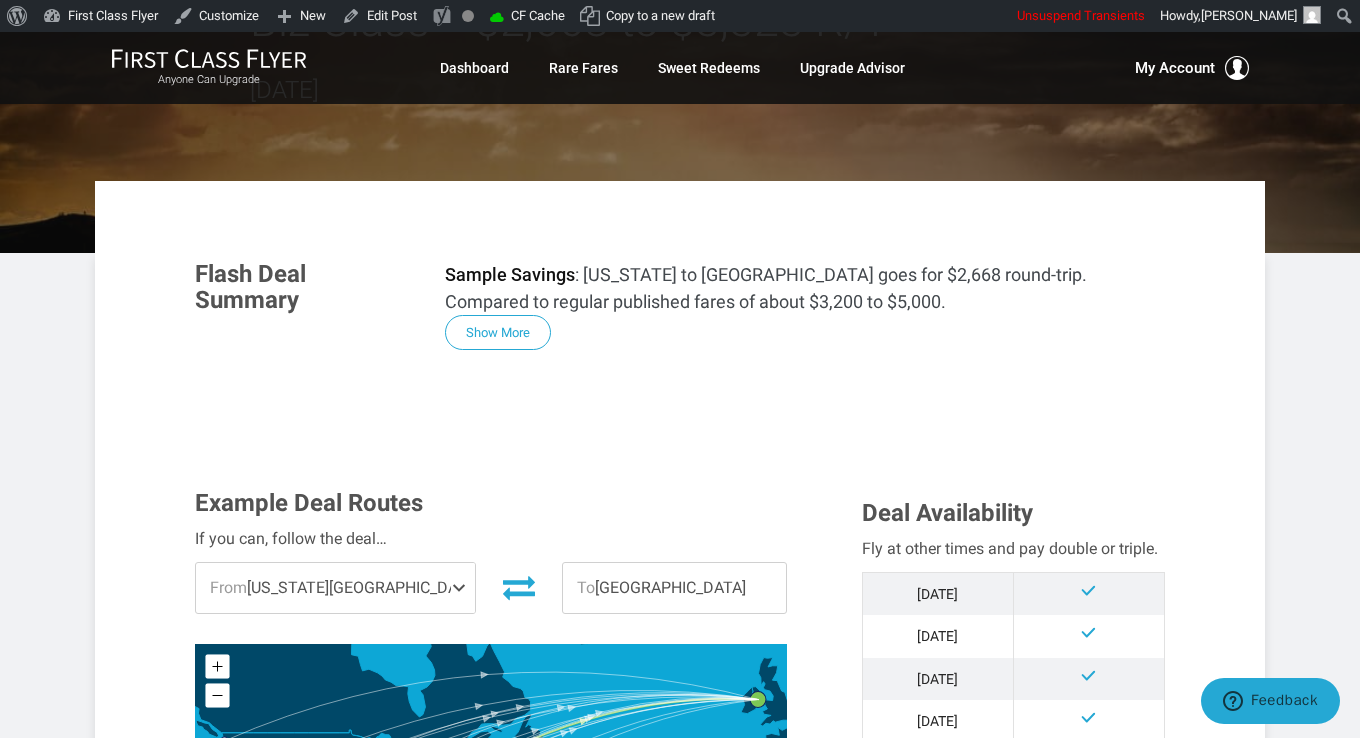 click on "Sample Savings : New York to Dublin goes for $2,668 round-trip. Compared to regular published fares of about $3,200 to $5,000." at bounding box center [805, 288] 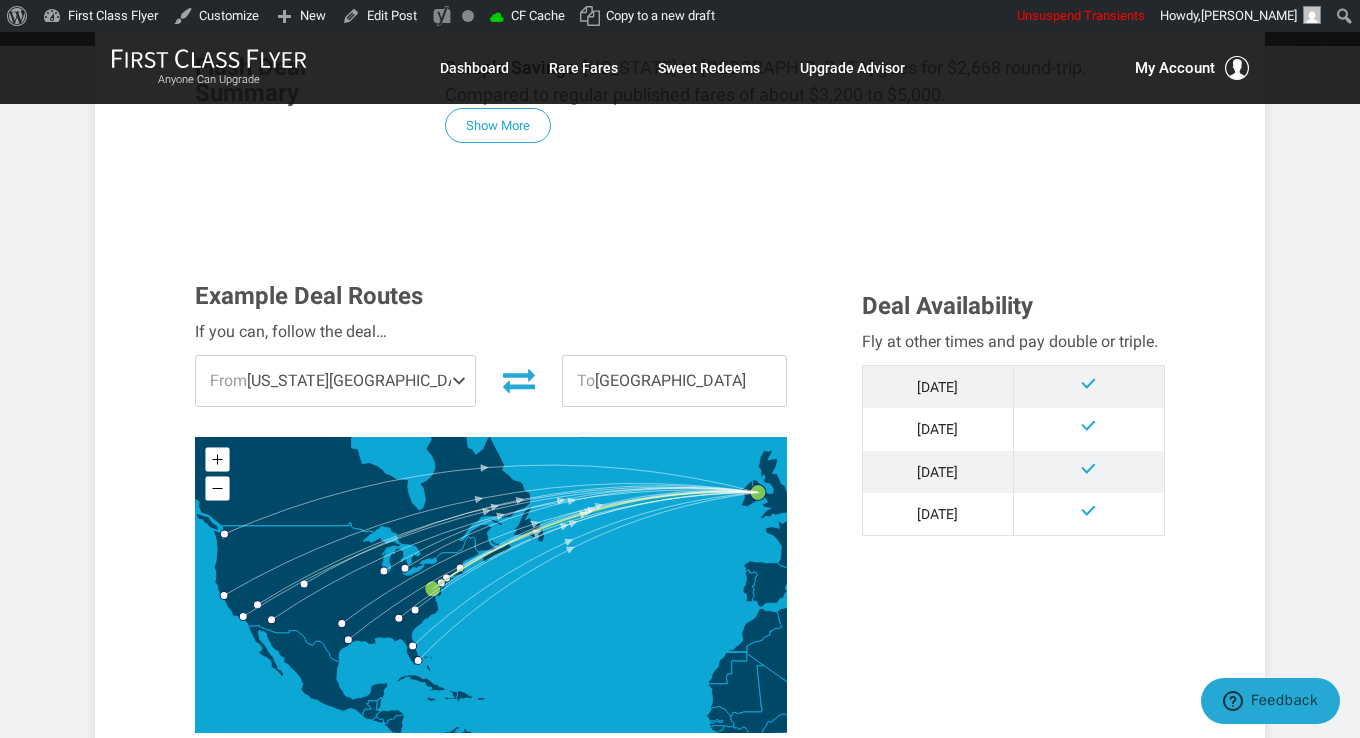 scroll, scrollTop: 400, scrollLeft: 0, axis: vertical 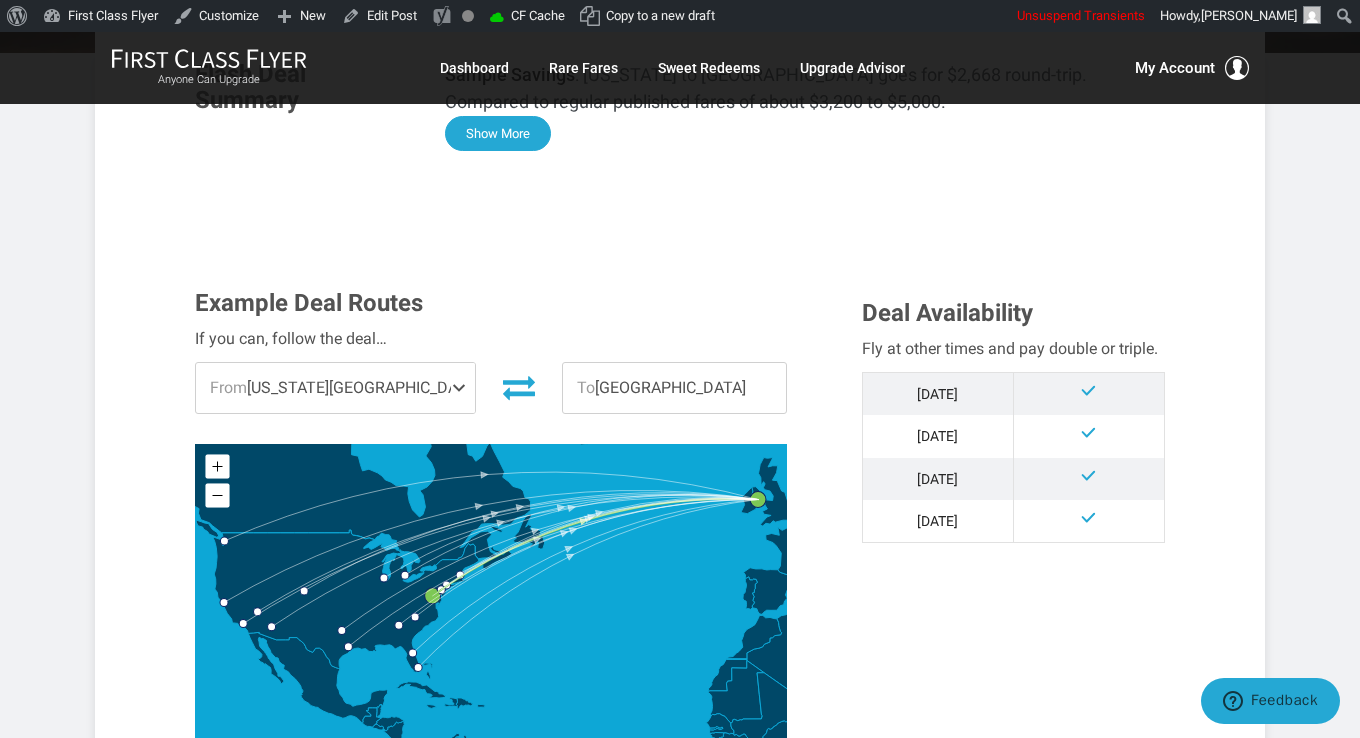 click on "Show More" at bounding box center [498, 133] 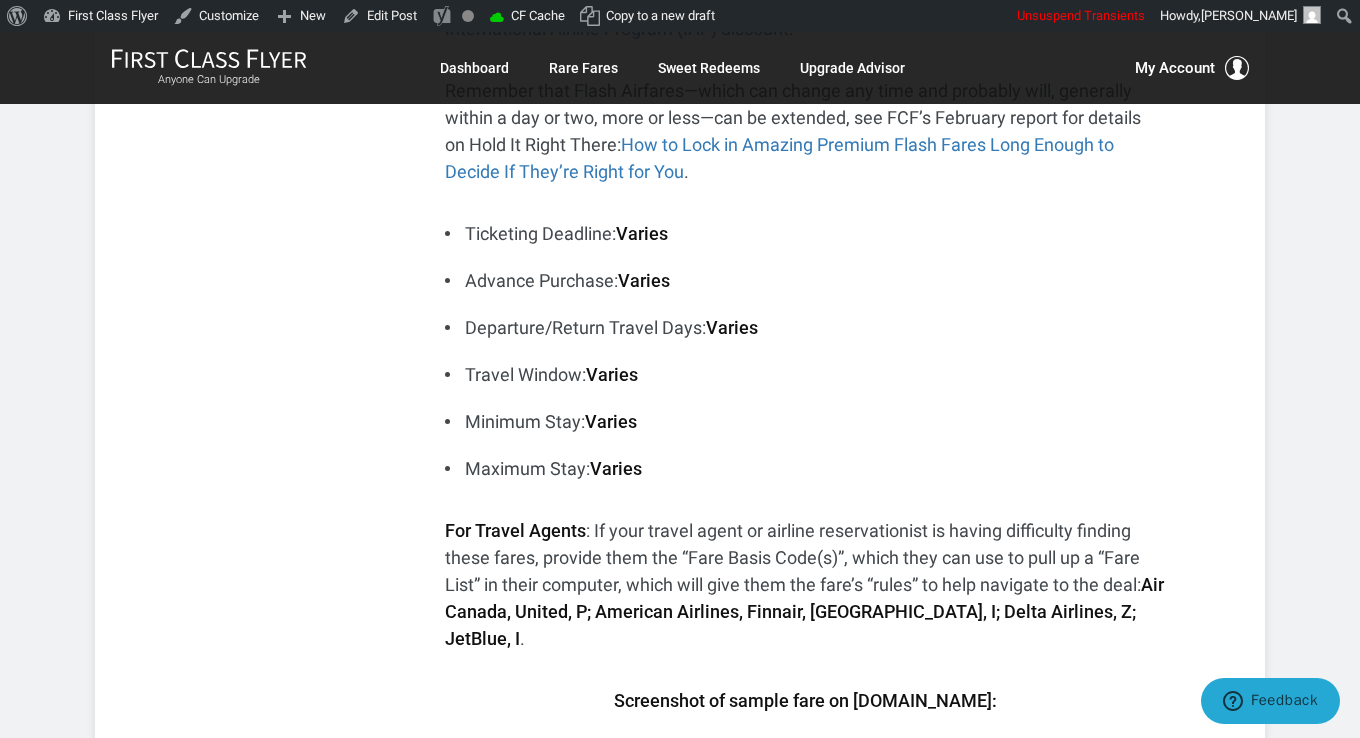scroll, scrollTop: 900, scrollLeft: 0, axis: vertical 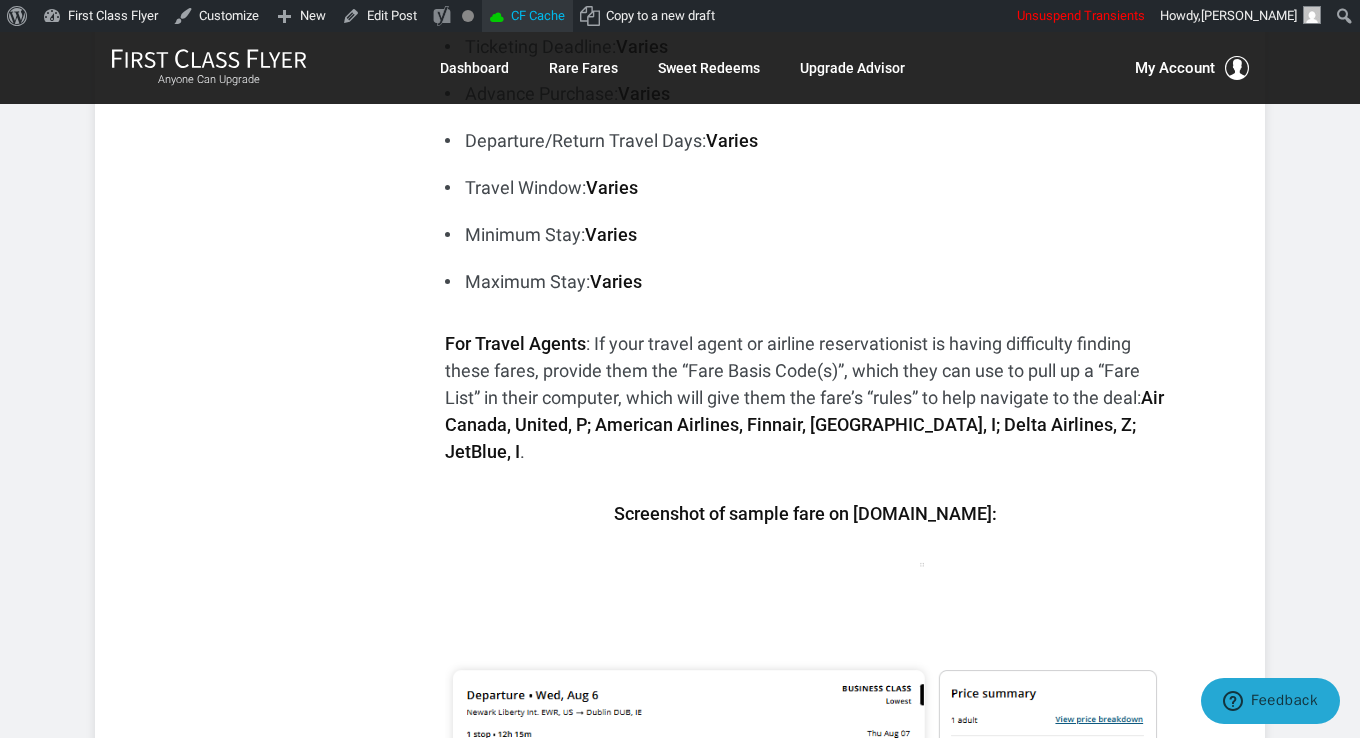 type 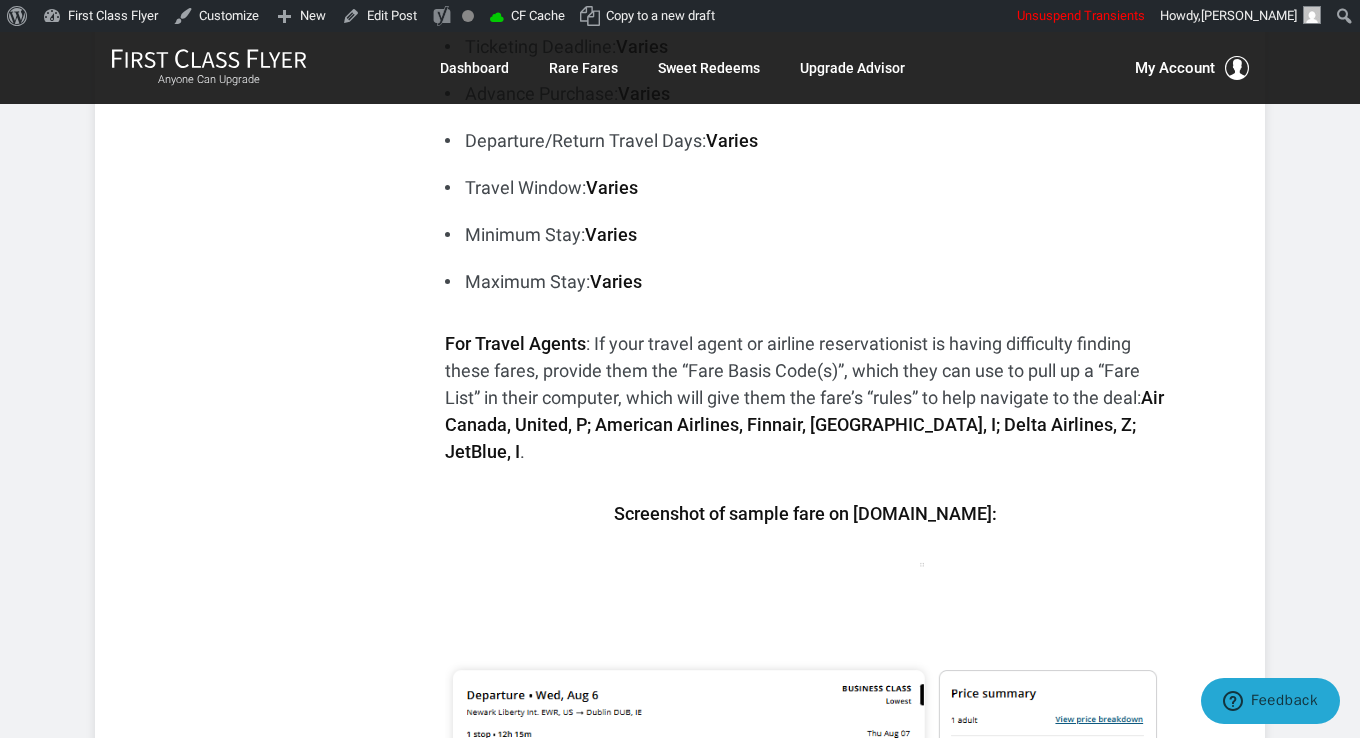 click on "Minimum Stay:  Varies" at bounding box center [805, 234] 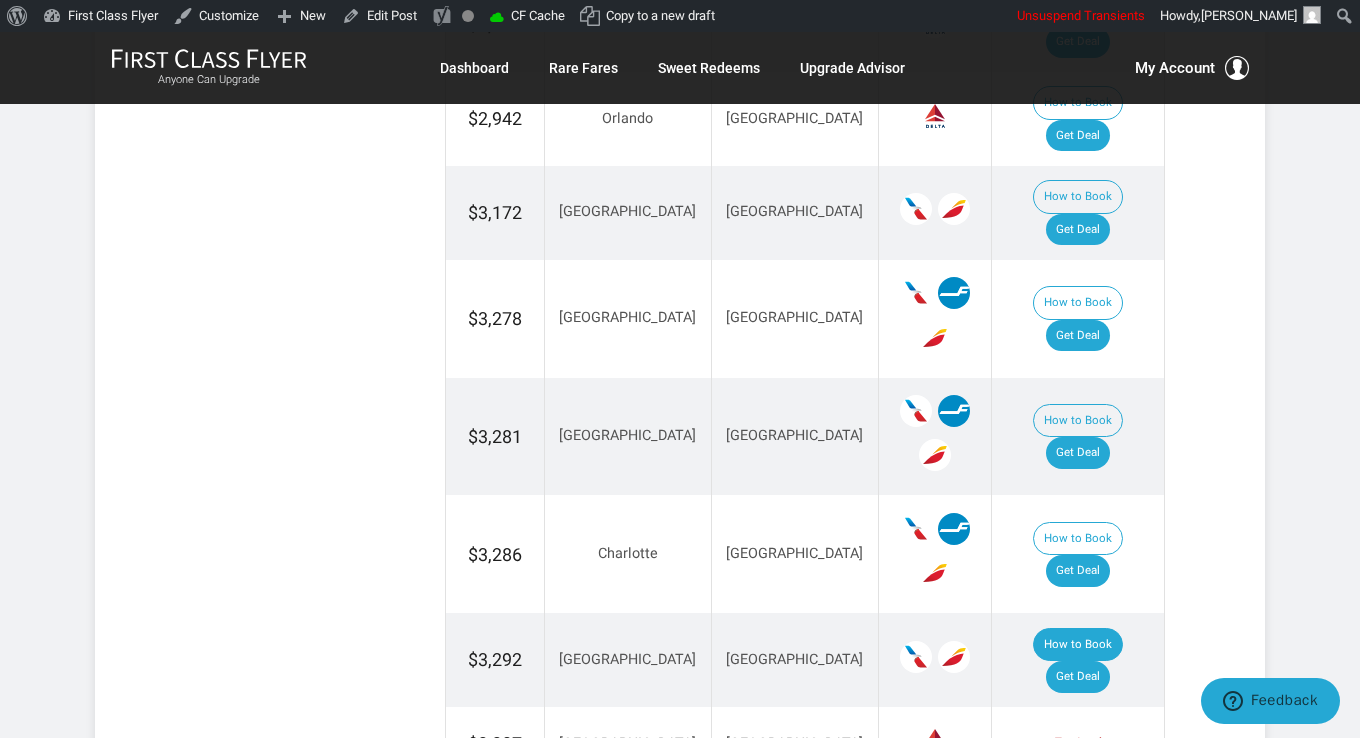 scroll, scrollTop: 3600, scrollLeft: 0, axis: vertical 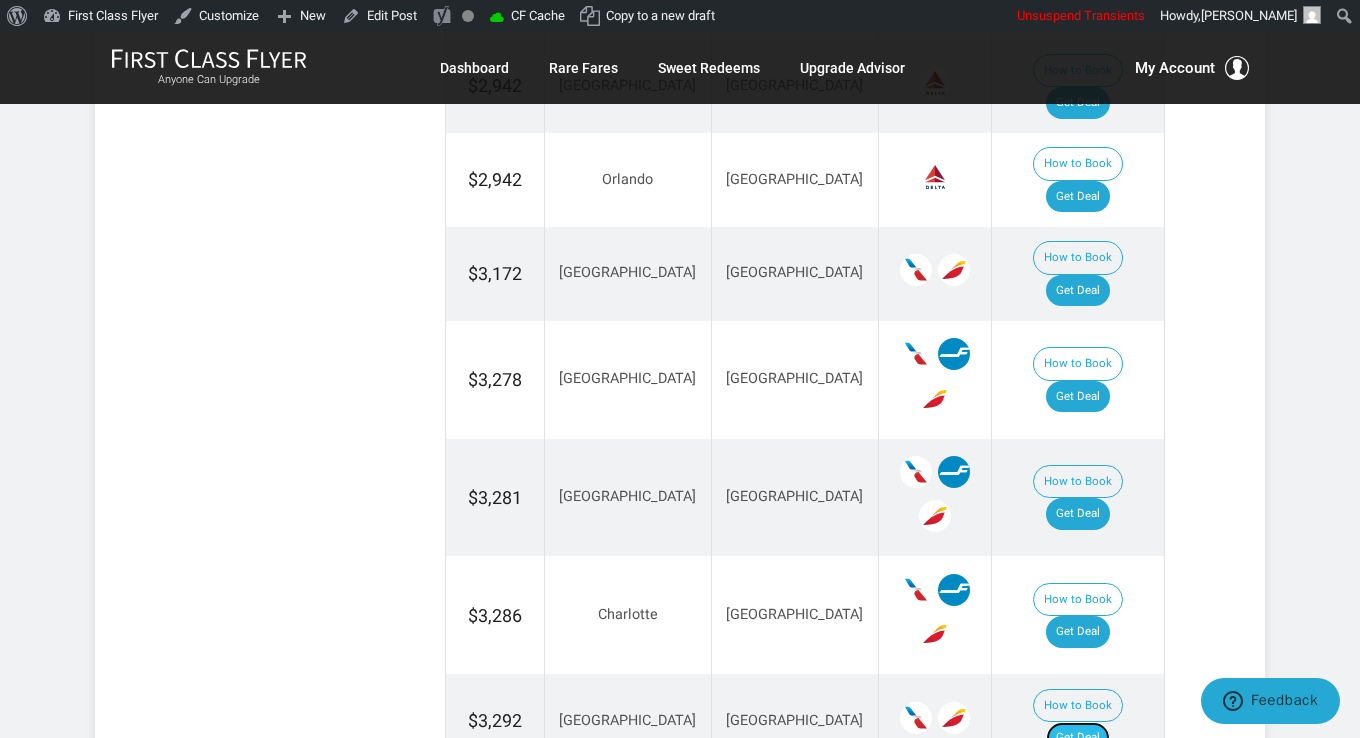 click on "Get Deal" at bounding box center (1078, 738) 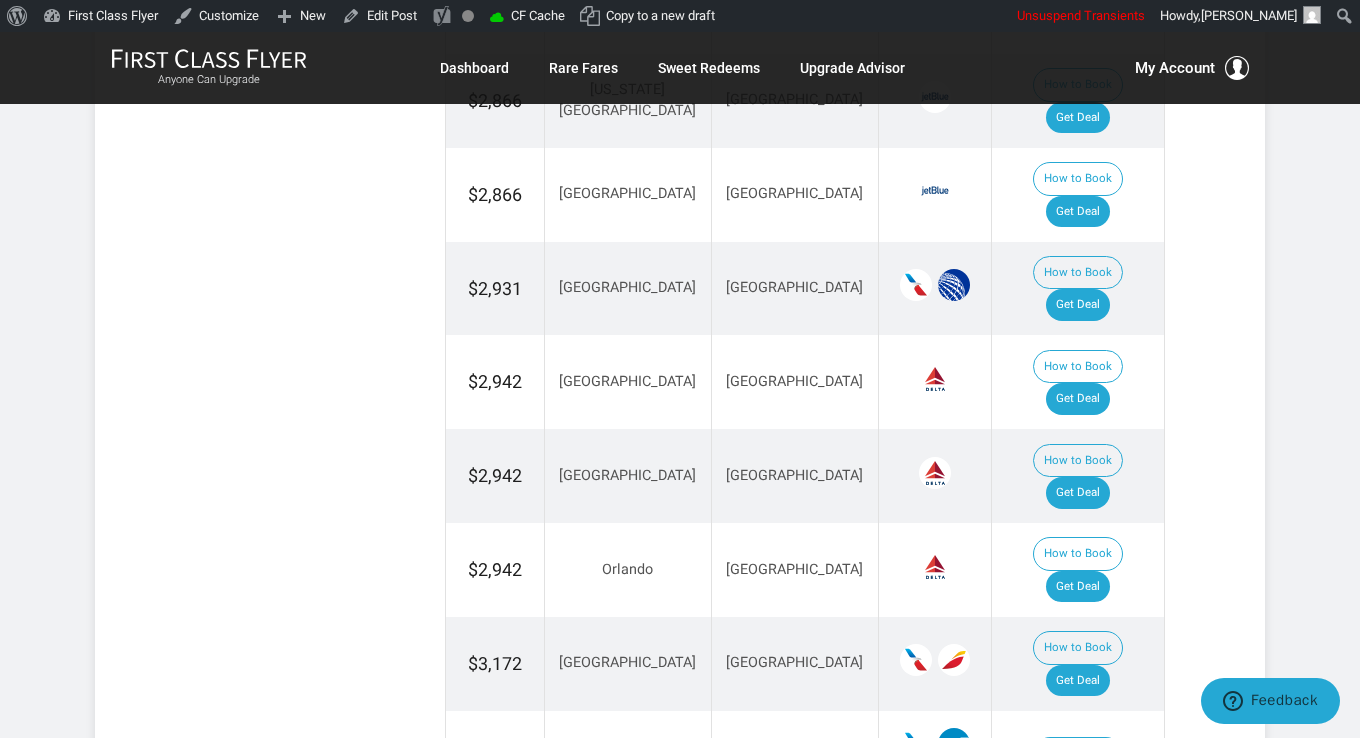 scroll, scrollTop: 2800, scrollLeft: 0, axis: vertical 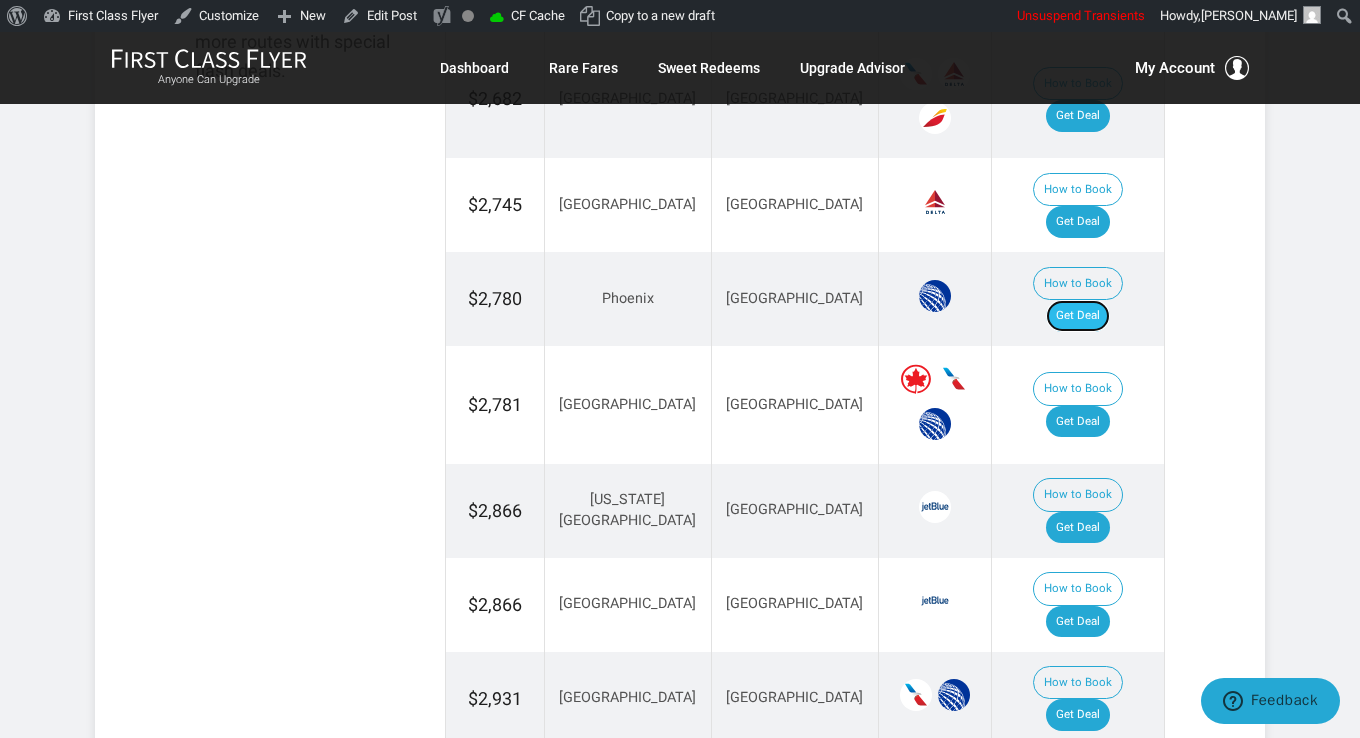 click on "Get Deal" at bounding box center (1078, 316) 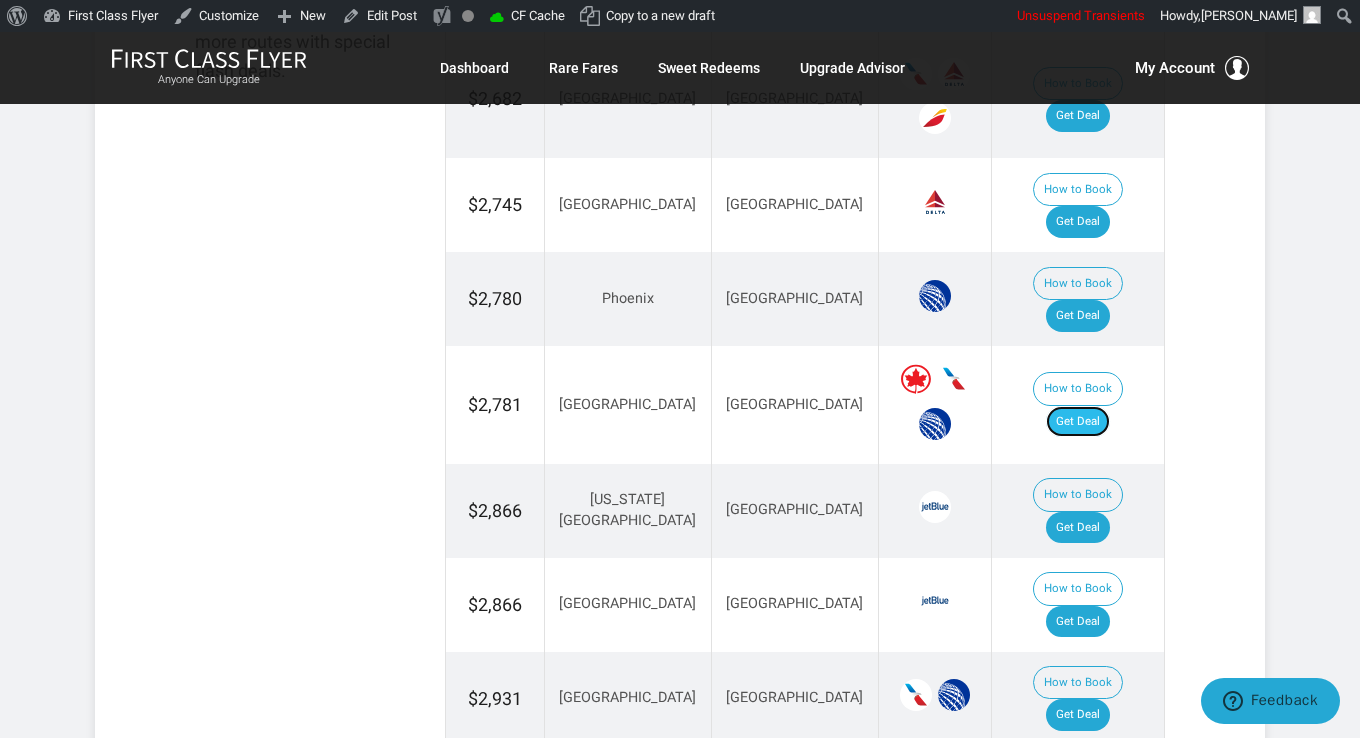 drag, startPoint x: 1094, startPoint y: 306, endPoint x: 1093, endPoint y: 296, distance: 10.049875 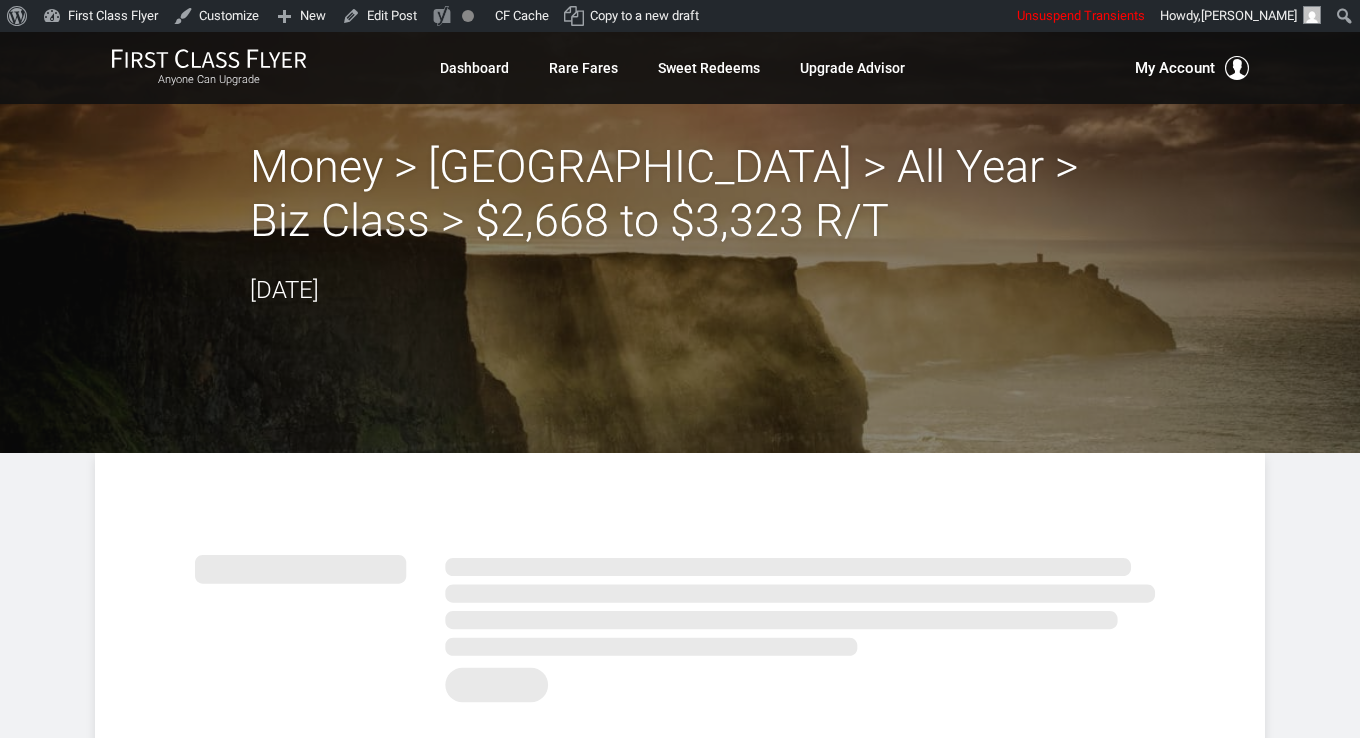 scroll, scrollTop: 0, scrollLeft: 0, axis: both 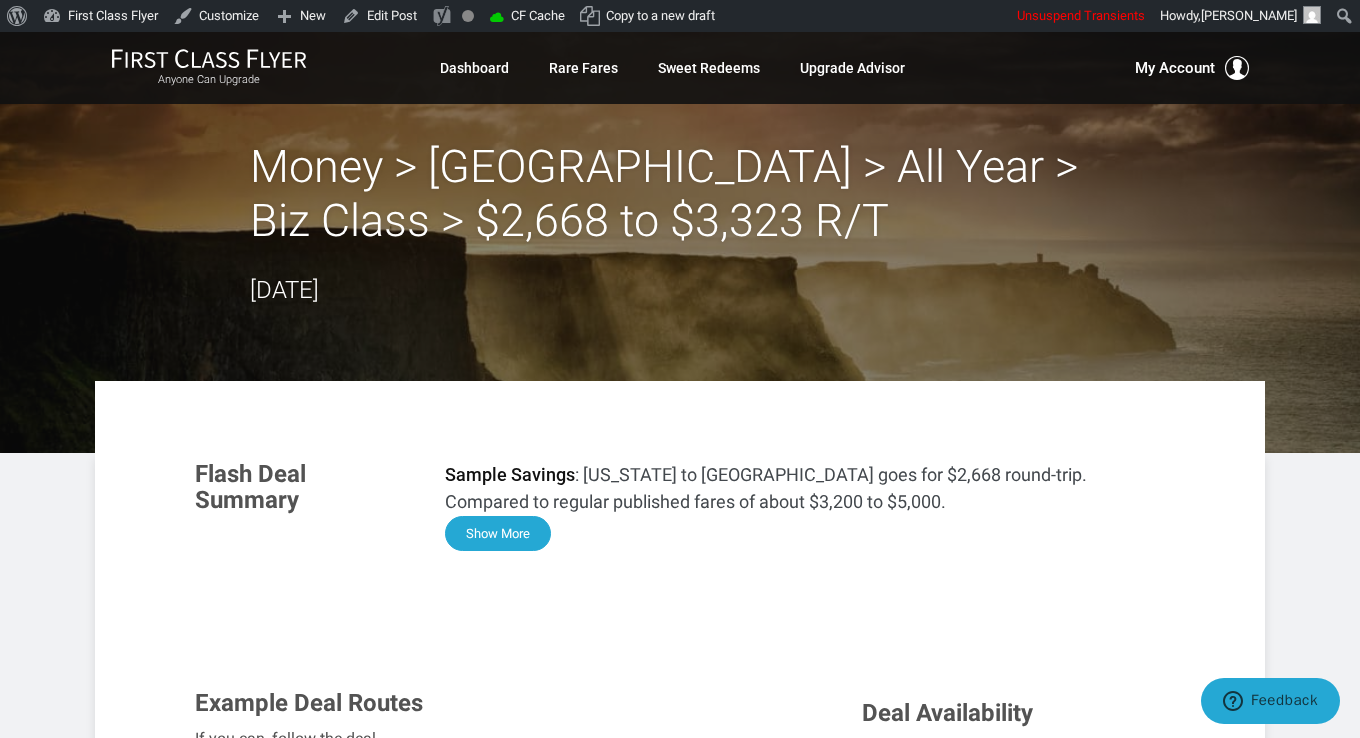 click on "Show More" at bounding box center [498, 533] 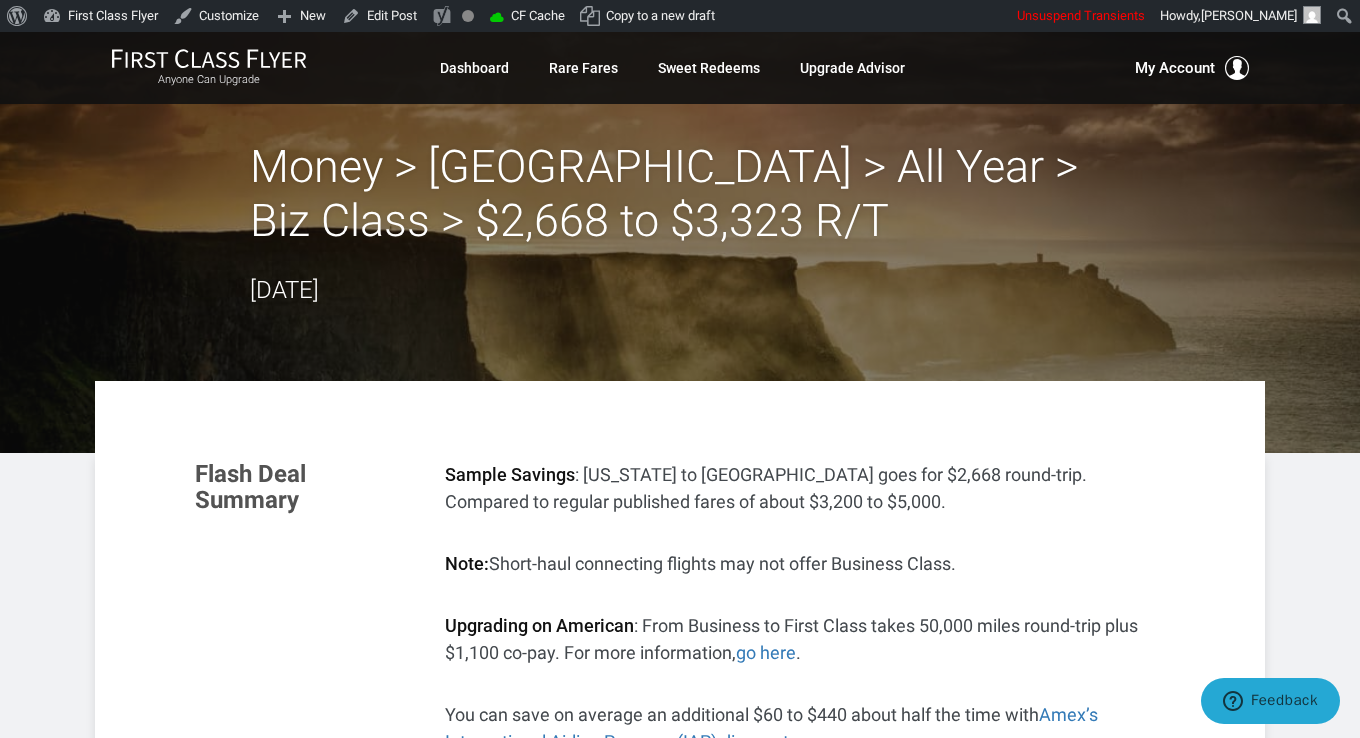 click on "Sample Savings : [US_STATE] to [GEOGRAPHIC_DATA] goes for $2,668 round-trip. Compared to regular published fares of about $3,200 to $5,000." at bounding box center [805, 488] 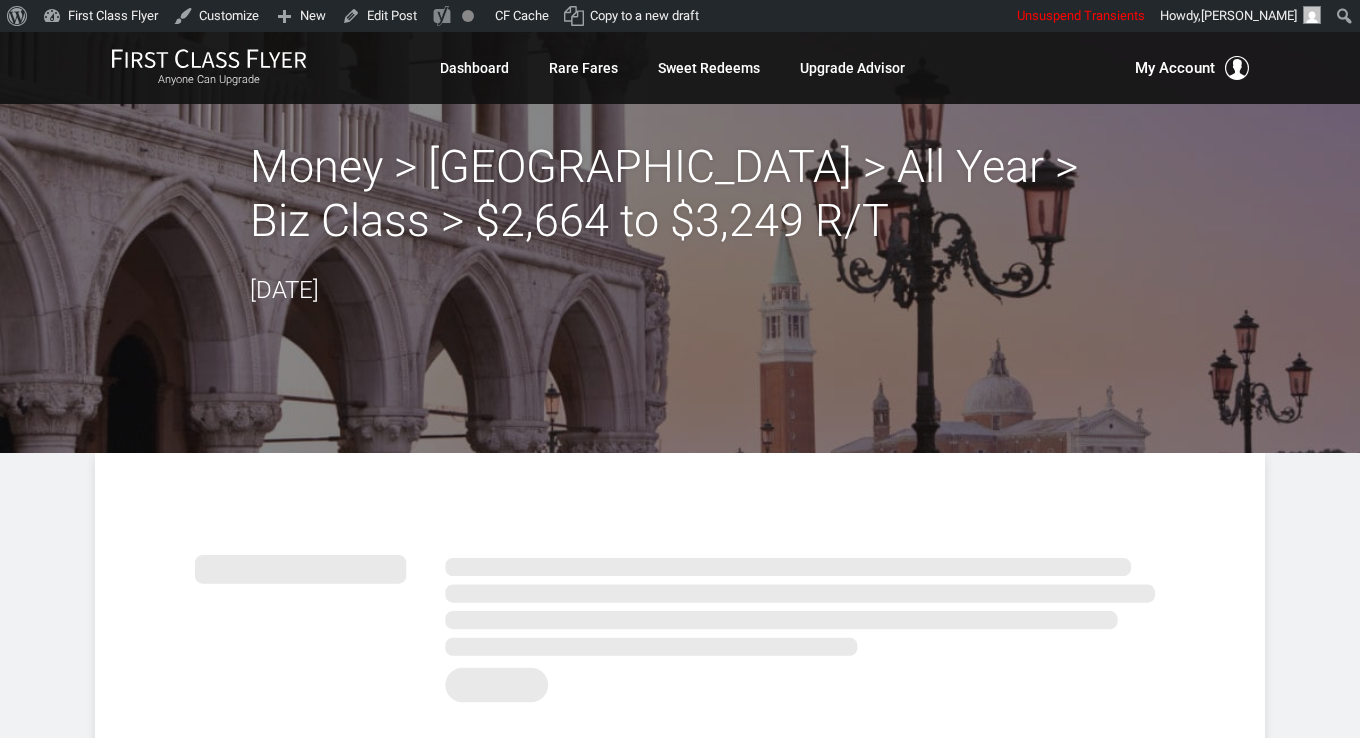 scroll, scrollTop: 0, scrollLeft: 0, axis: both 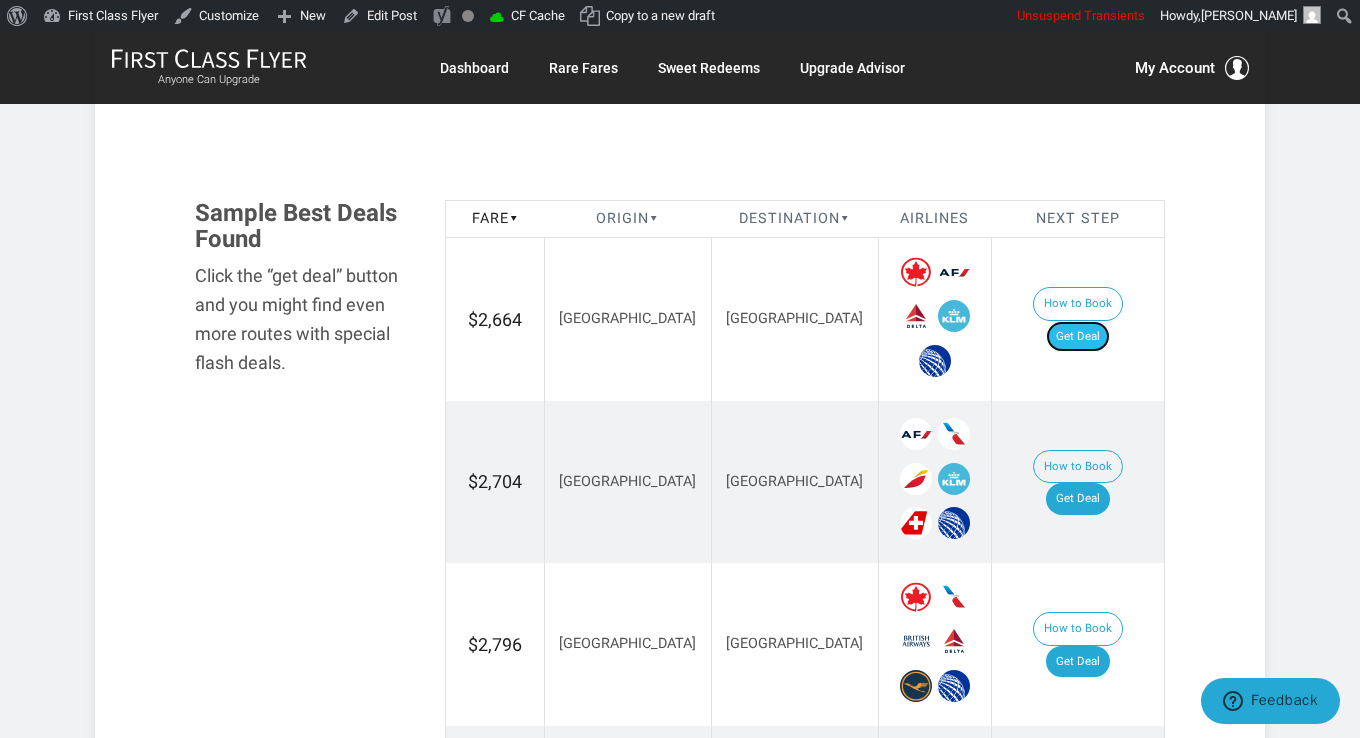 click on "Get Deal" at bounding box center [1078, 337] 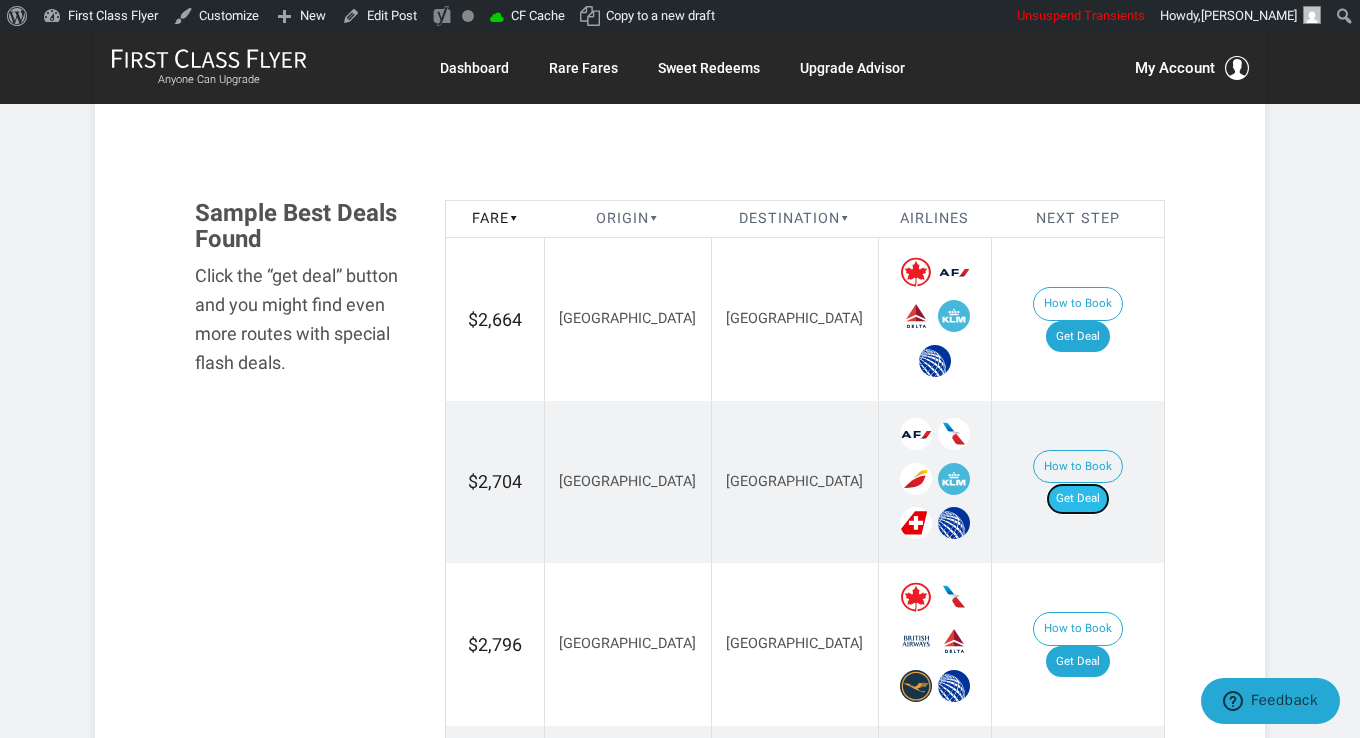 click on "Get Deal" at bounding box center [1078, 499] 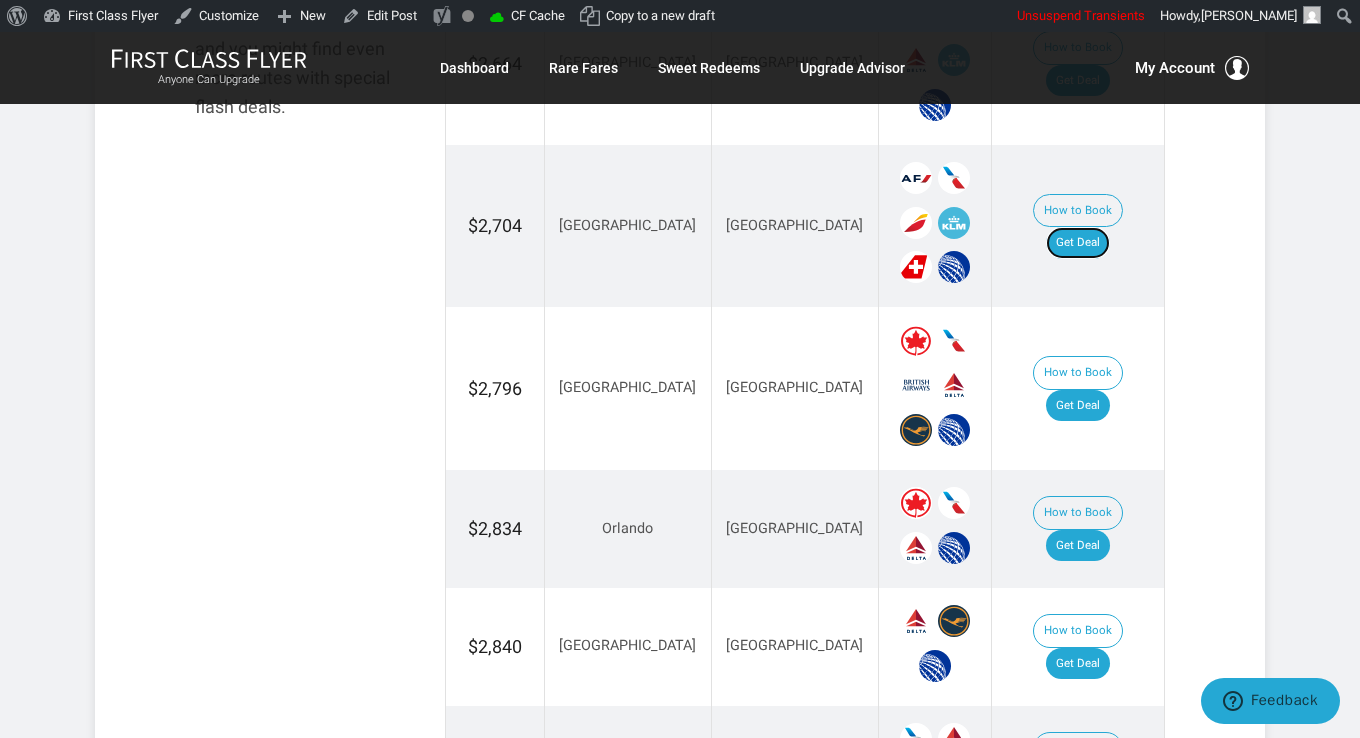scroll, scrollTop: 1410, scrollLeft: 0, axis: vertical 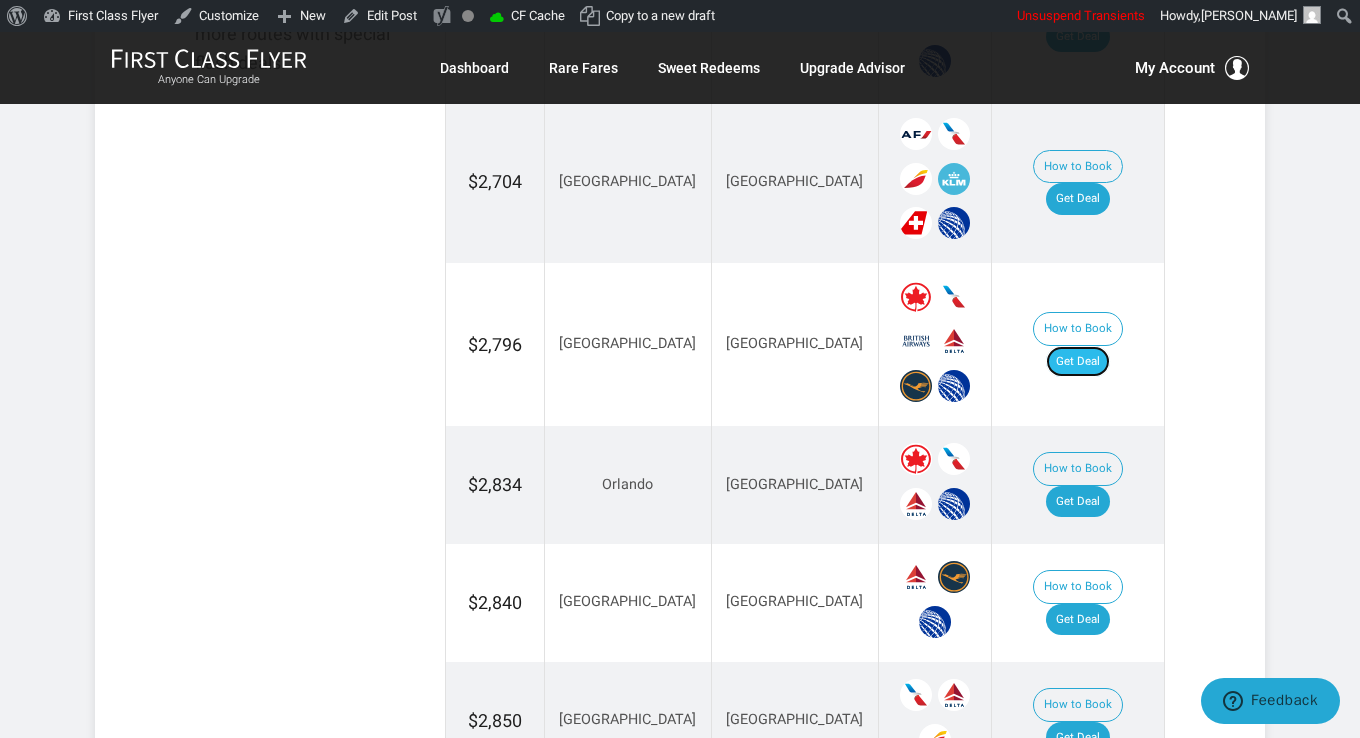 click on "Get Deal" at bounding box center [1078, 362] 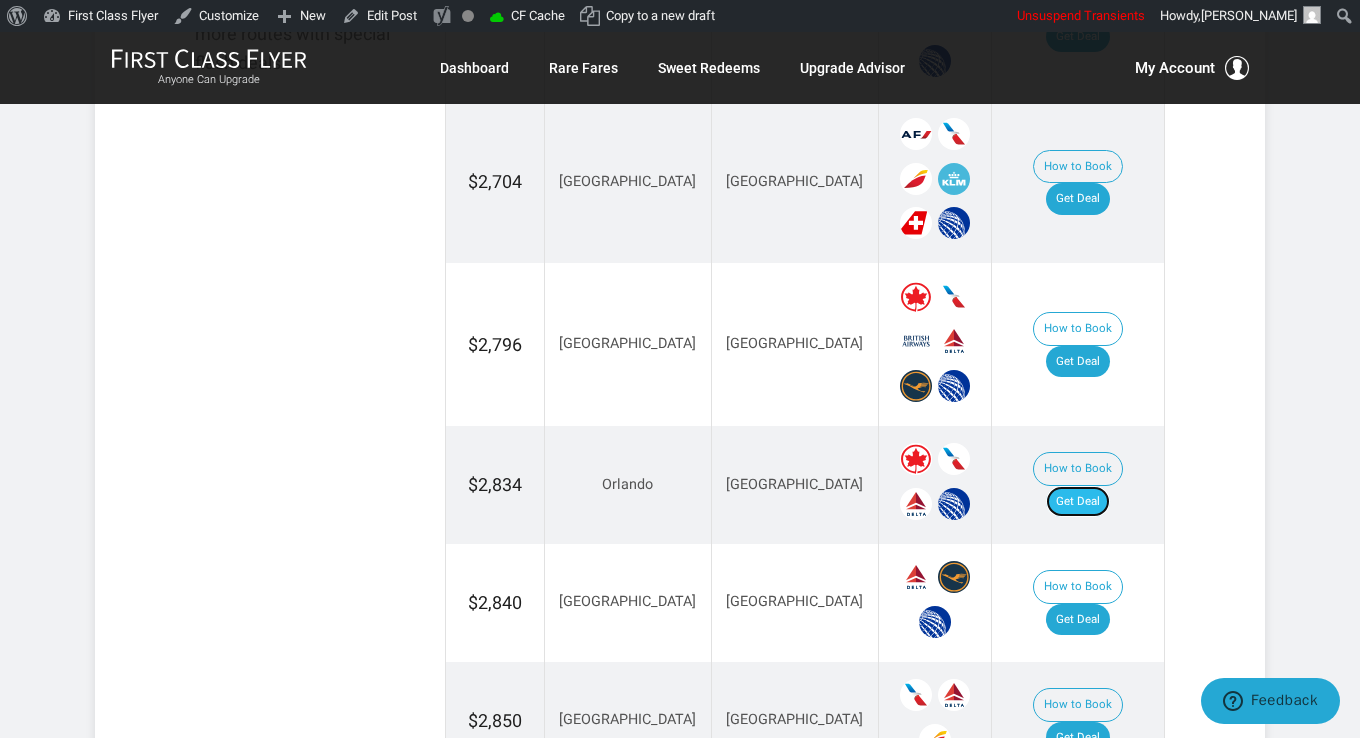 click on "Get Deal" at bounding box center [1078, 502] 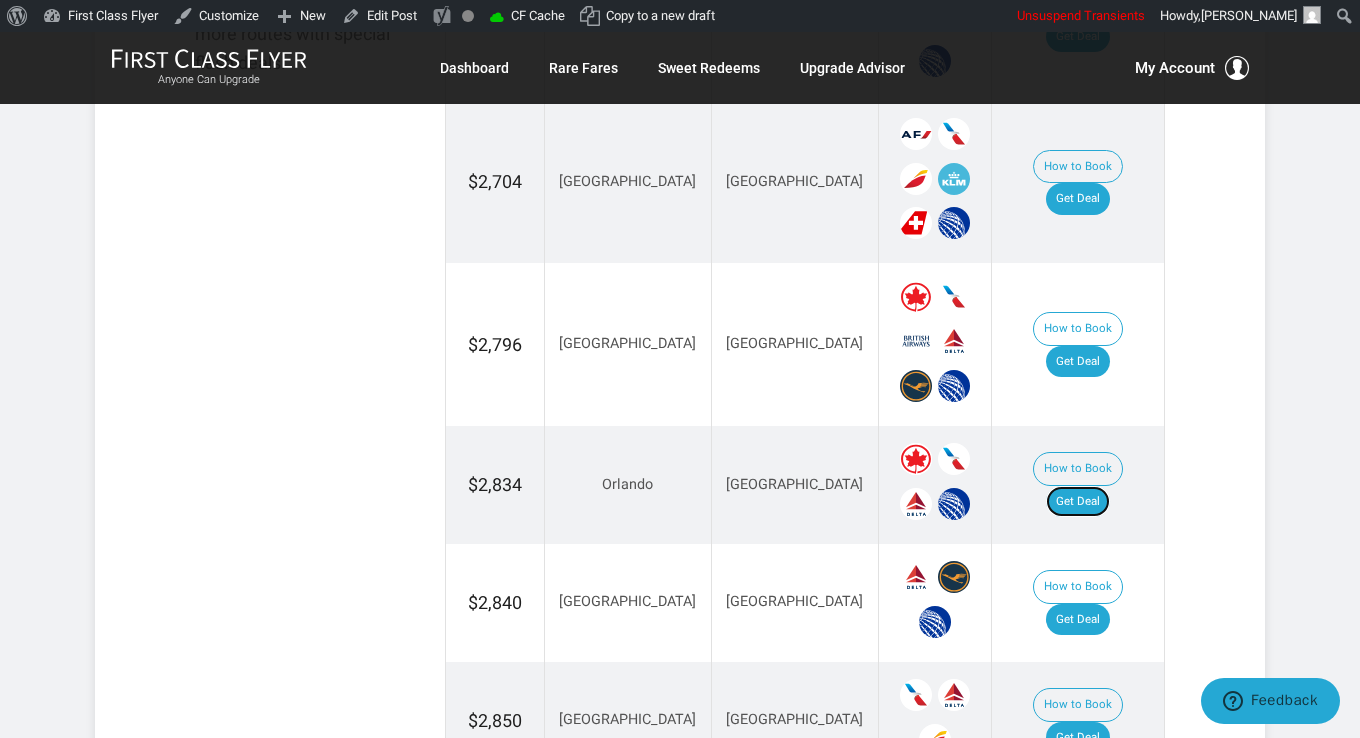 scroll, scrollTop: 1510, scrollLeft: 0, axis: vertical 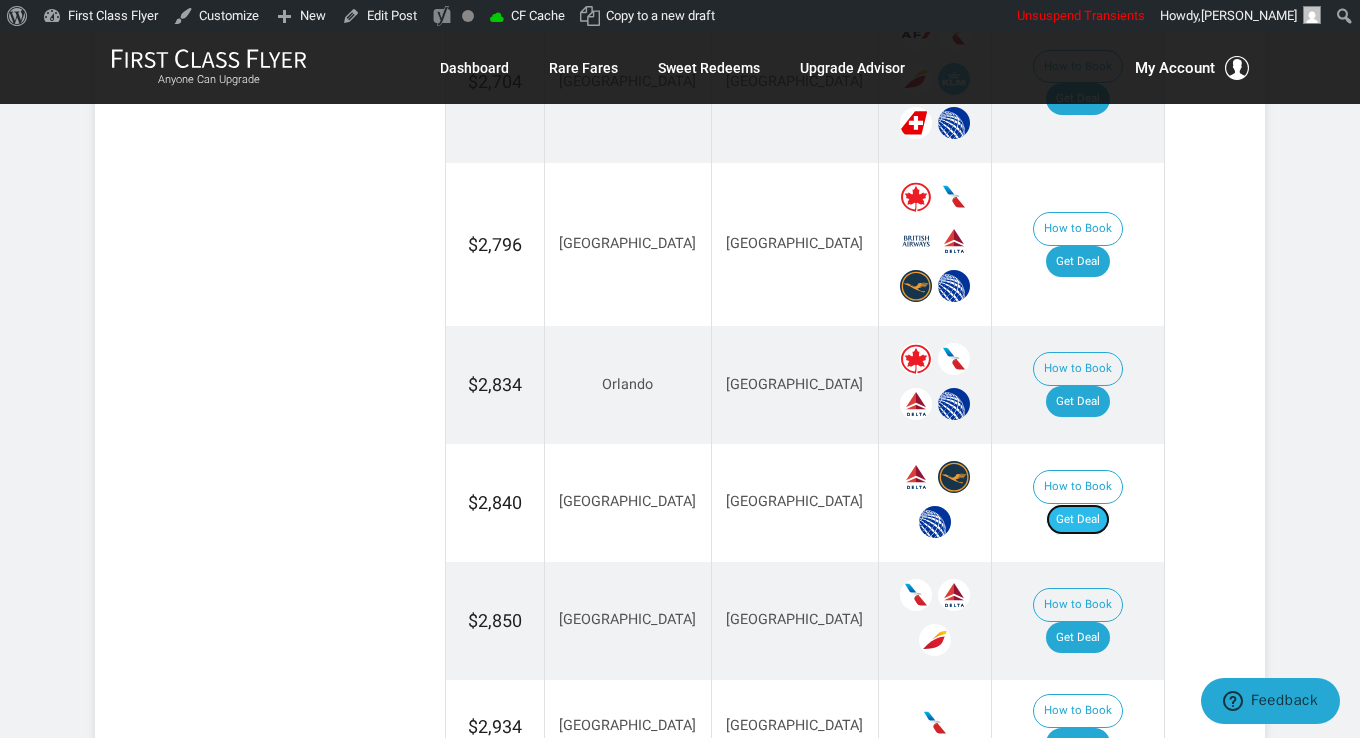 click on "Get Deal" at bounding box center [1078, 520] 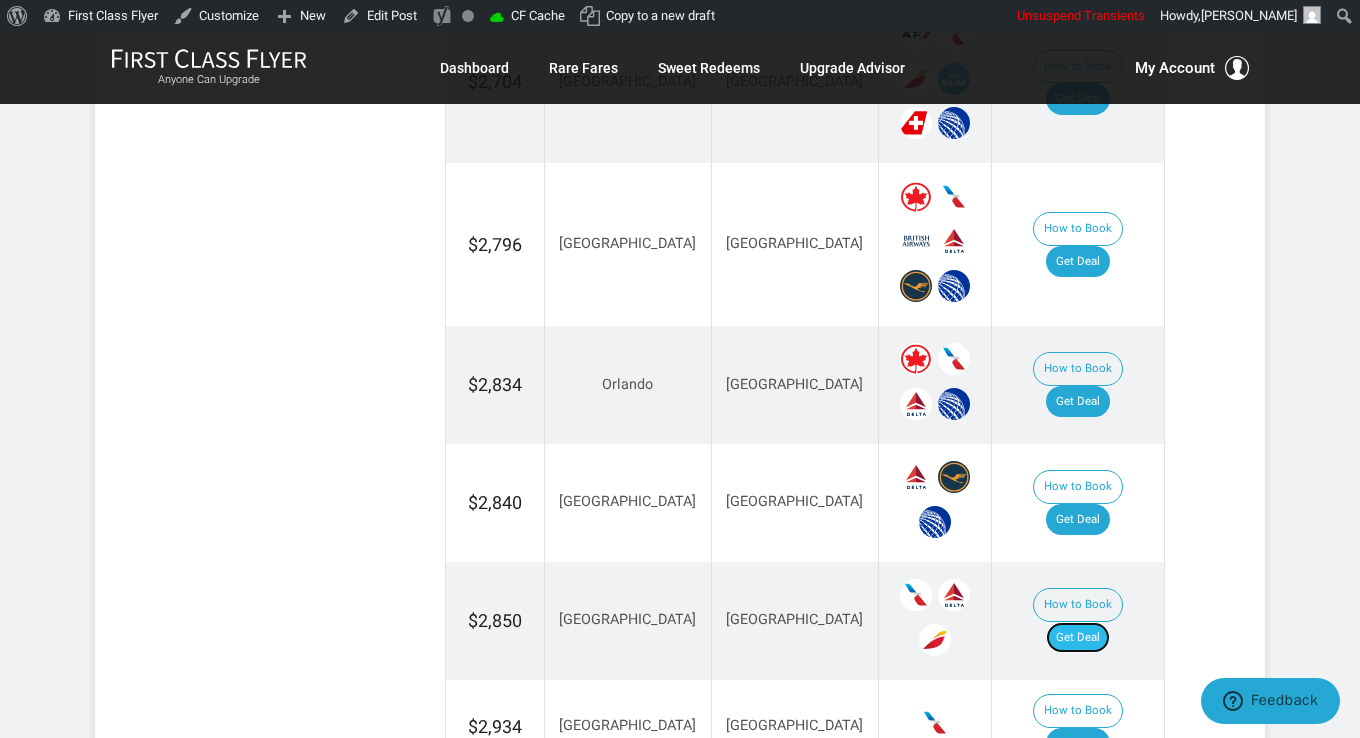 click on "Get Deal" at bounding box center [1078, 638] 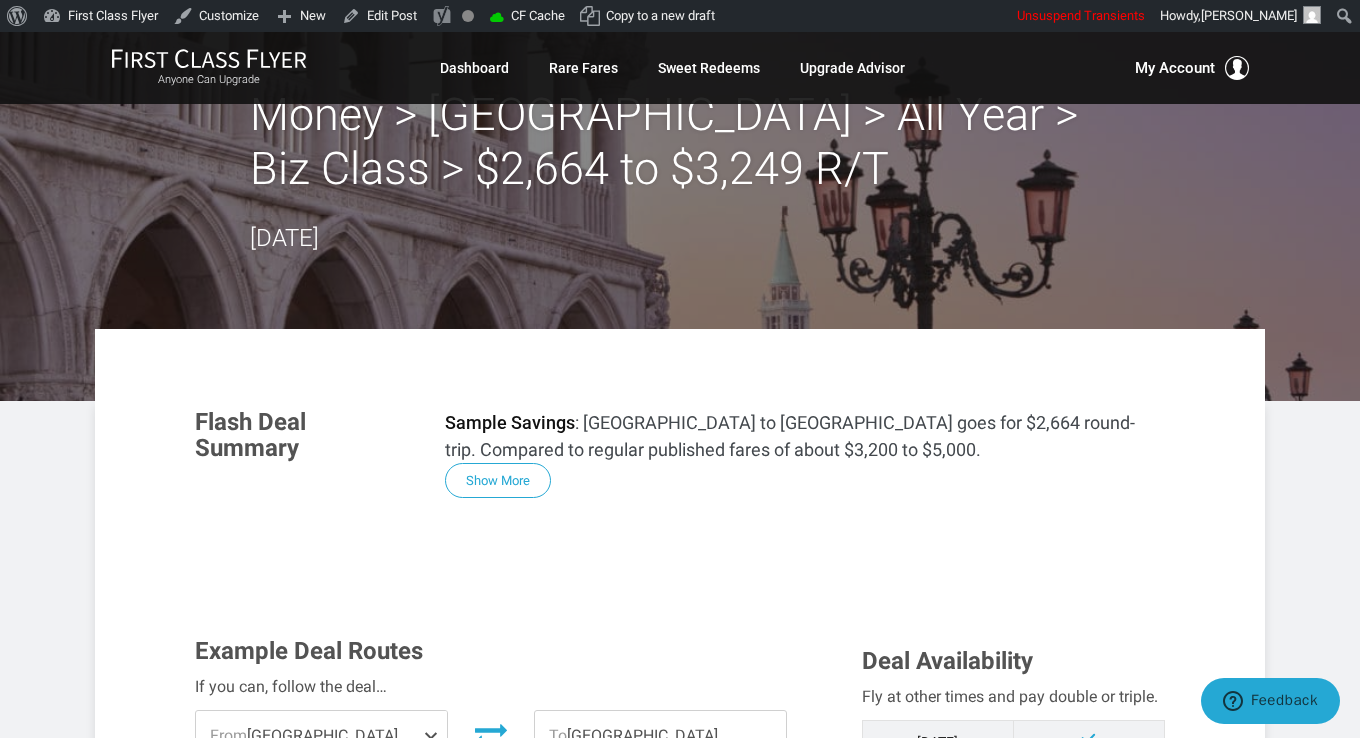 scroll, scrollTop: 10, scrollLeft: 0, axis: vertical 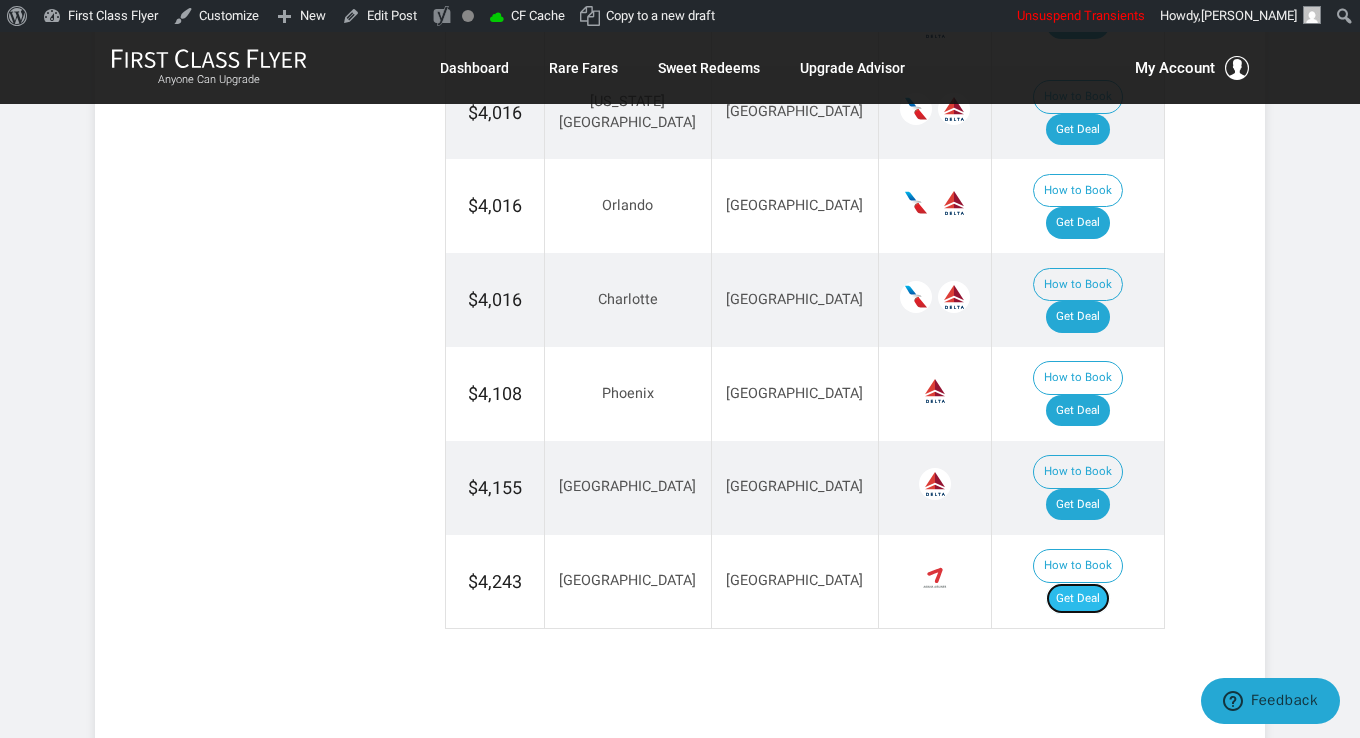 click on "Get Deal" at bounding box center (1078, 599) 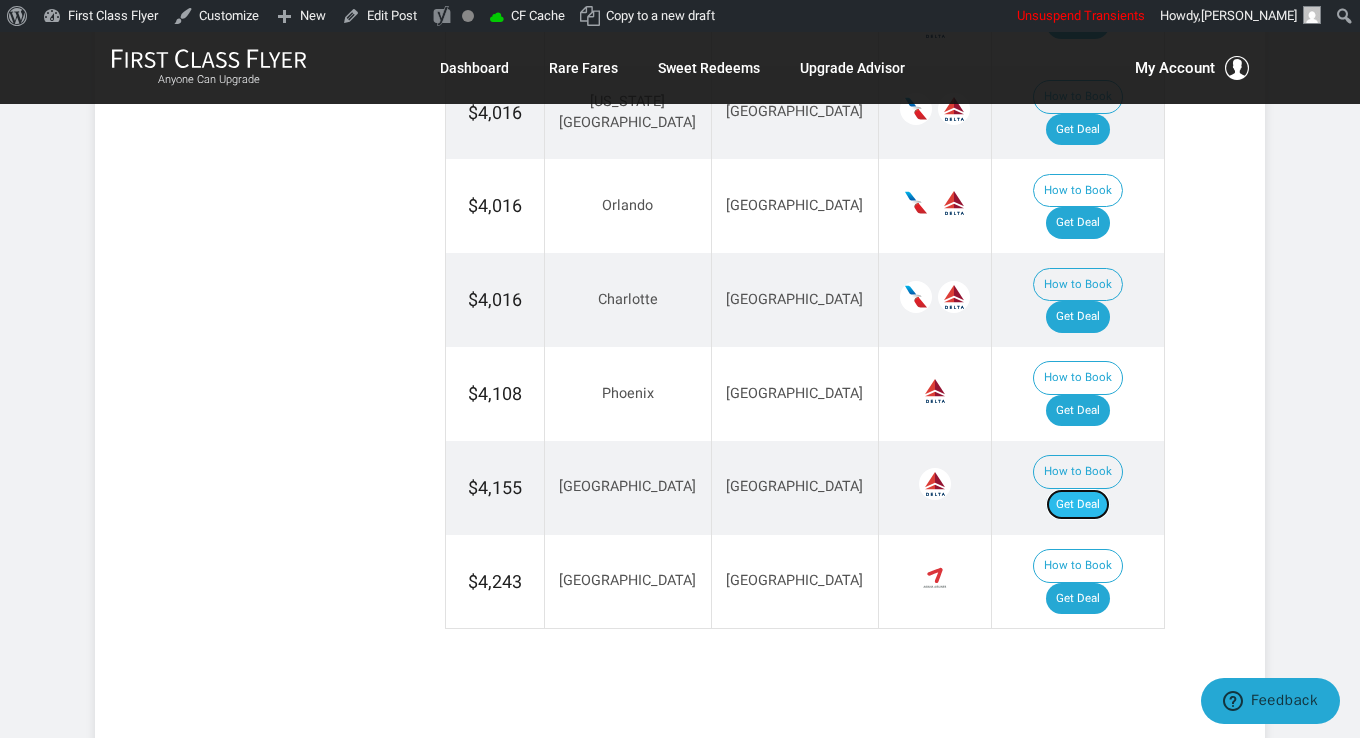 click on "Get Deal" at bounding box center (1078, 505) 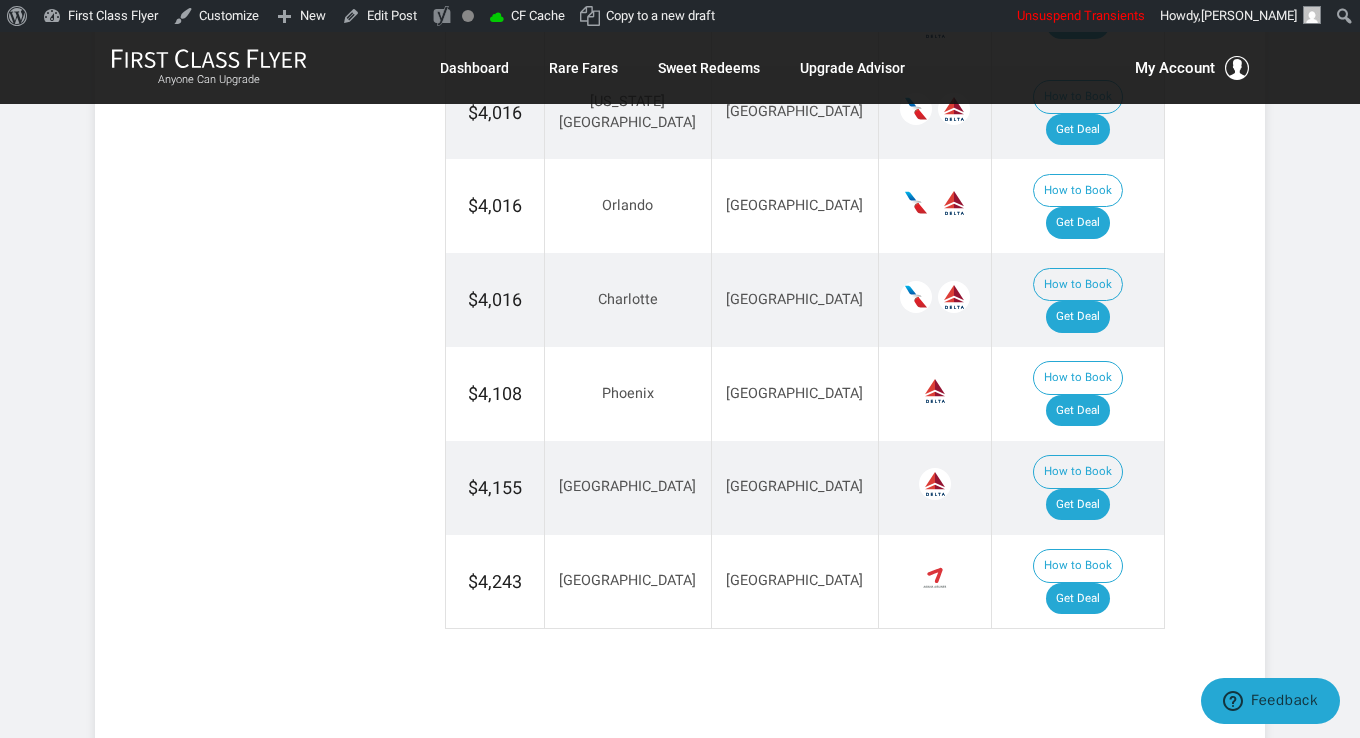 click on "How to Book   Get Deal" at bounding box center [1077, 394] 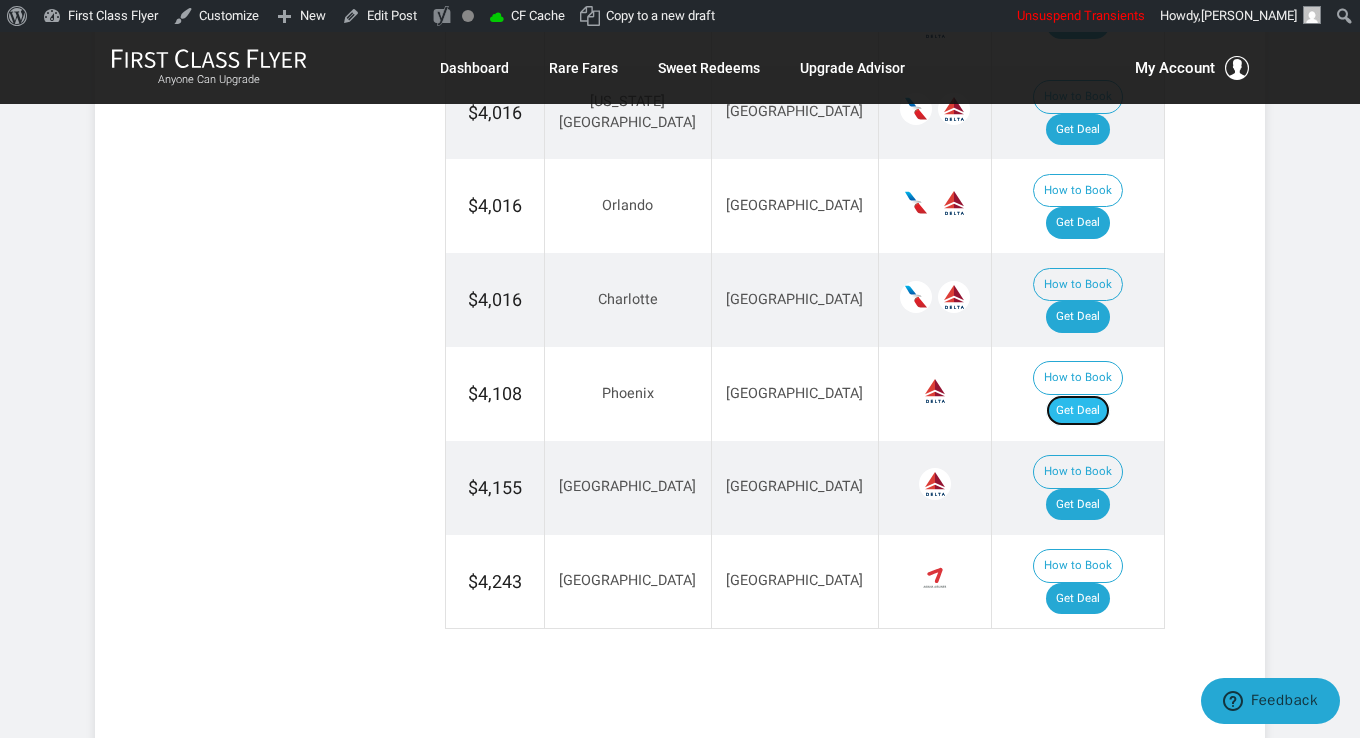 click on "Get Deal" at bounding box center [1078, 411] 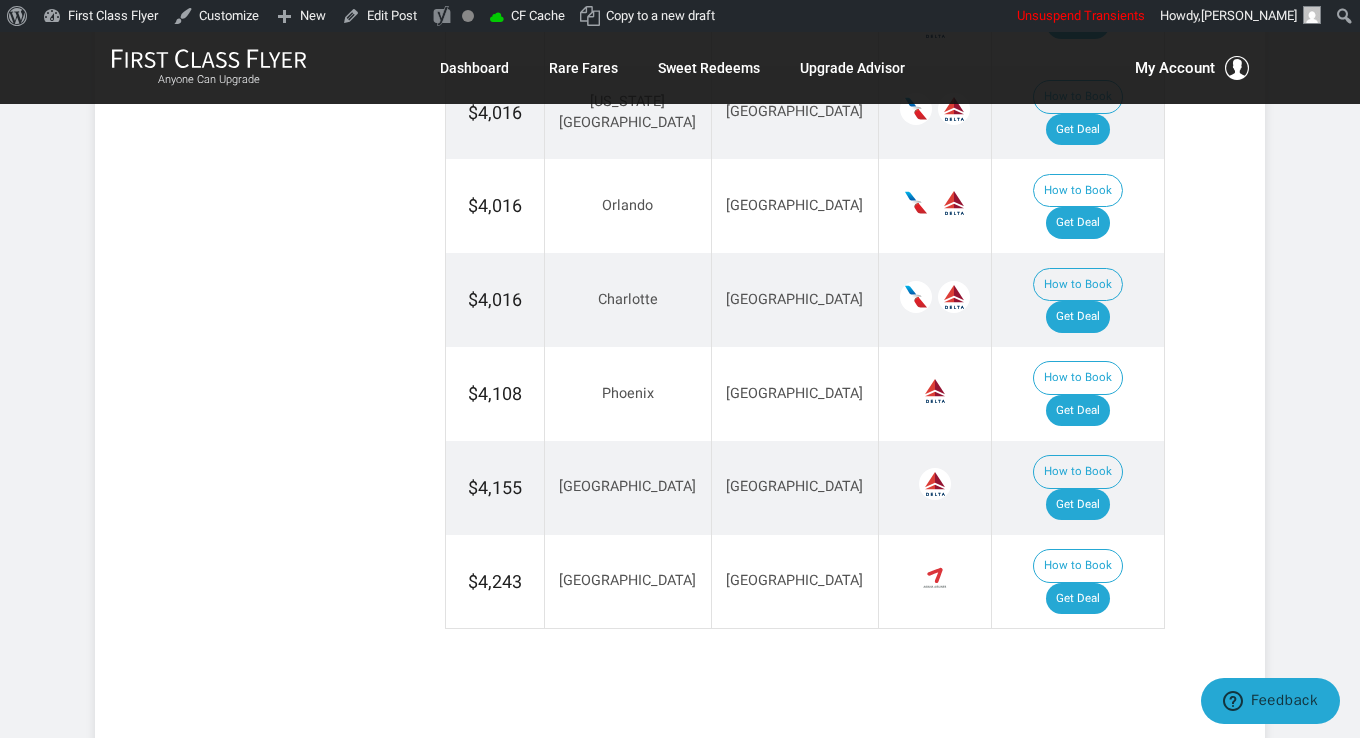 click on "How to Book   Get Deal" at bounding box center (1077, 300) 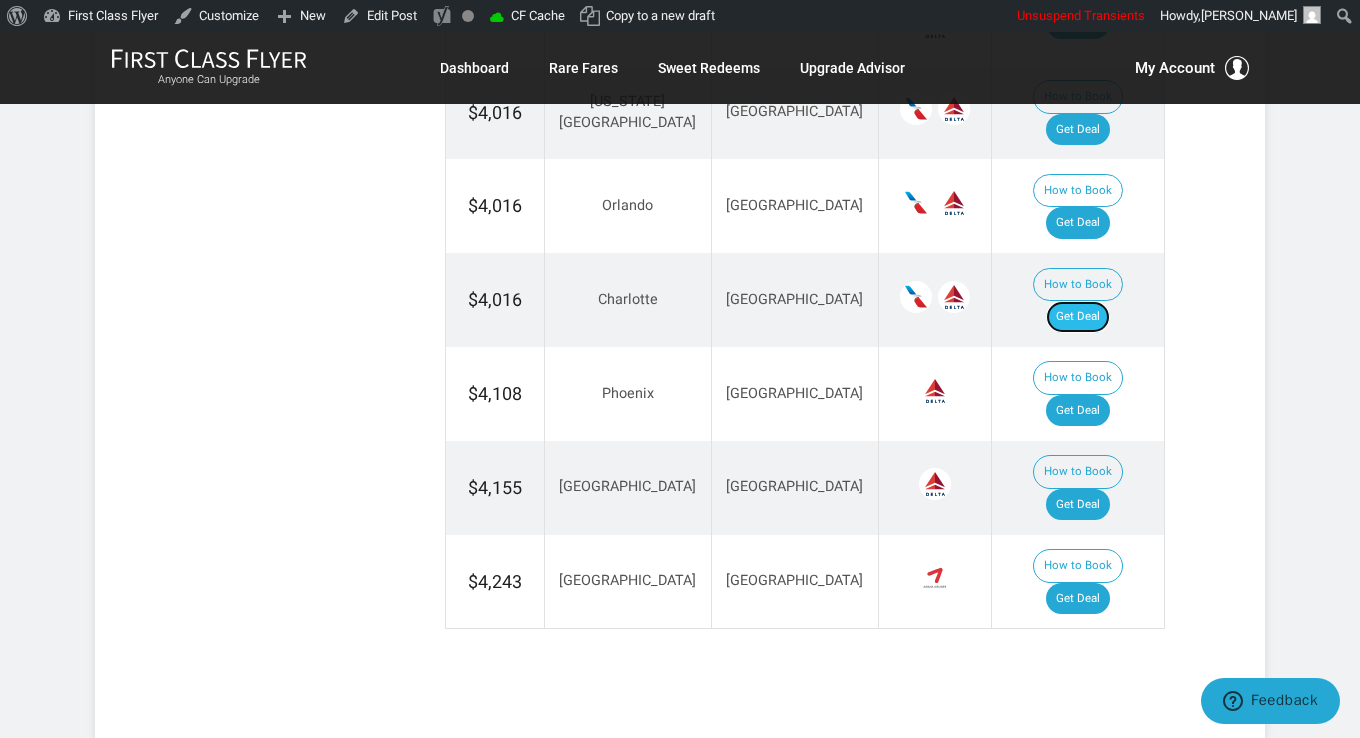 click on "Get Deal" at bounding box center [1078, 317] 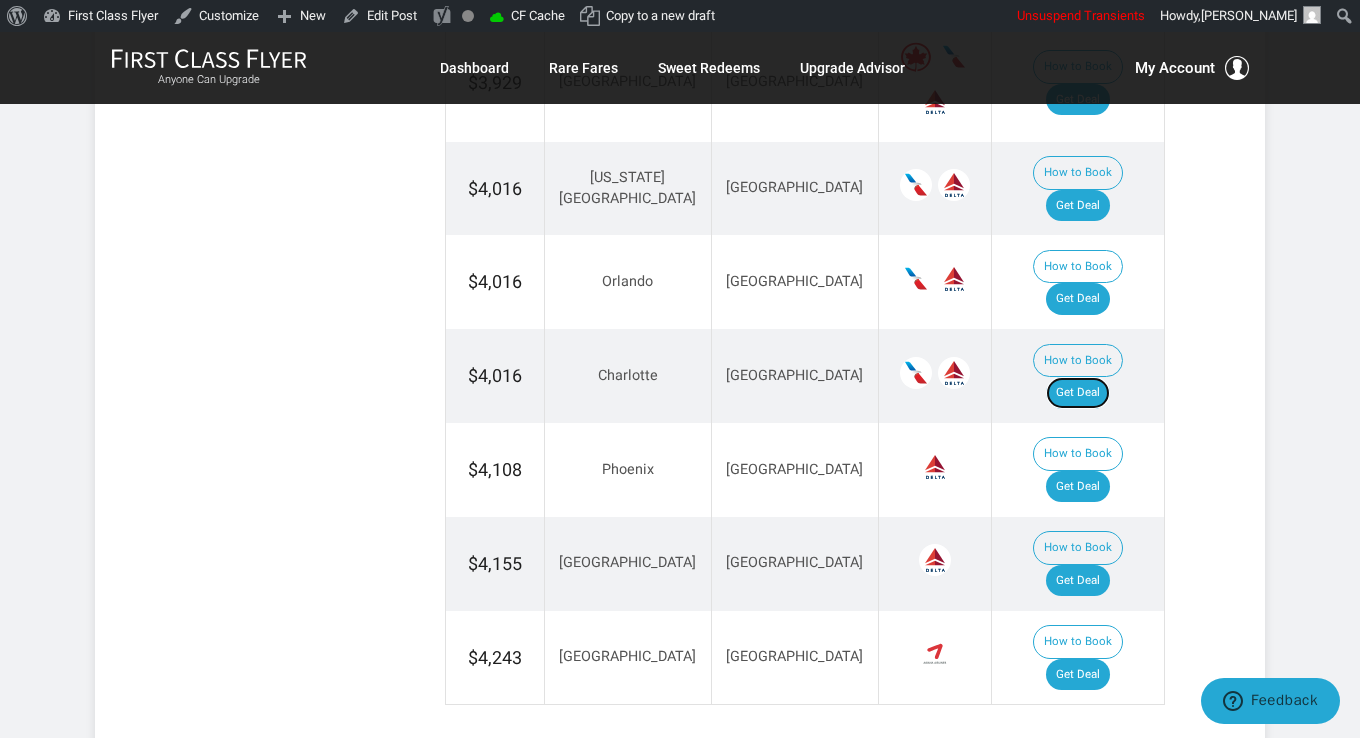 scroll, scrollTop: 1700, scrollLeft: 0, axis: vertical 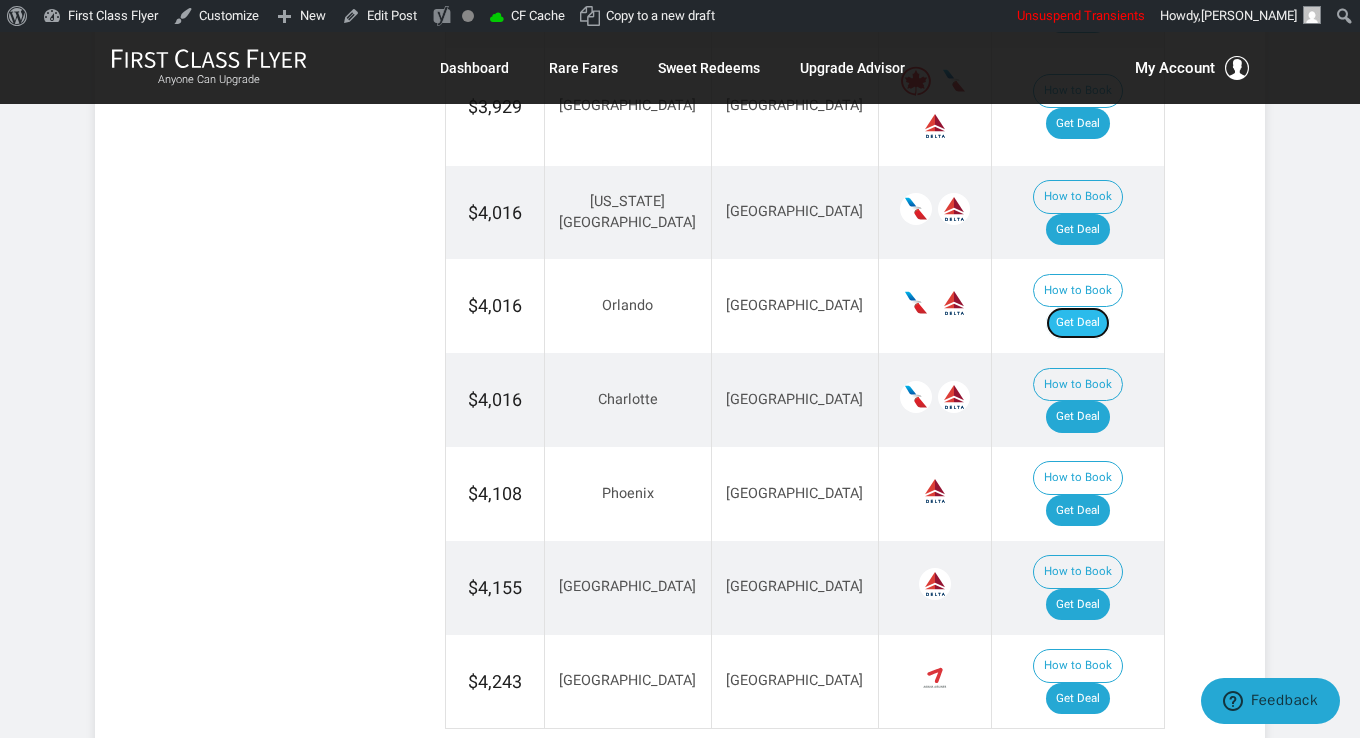 click on "Get Deal" at bounding box center (1078, 323) 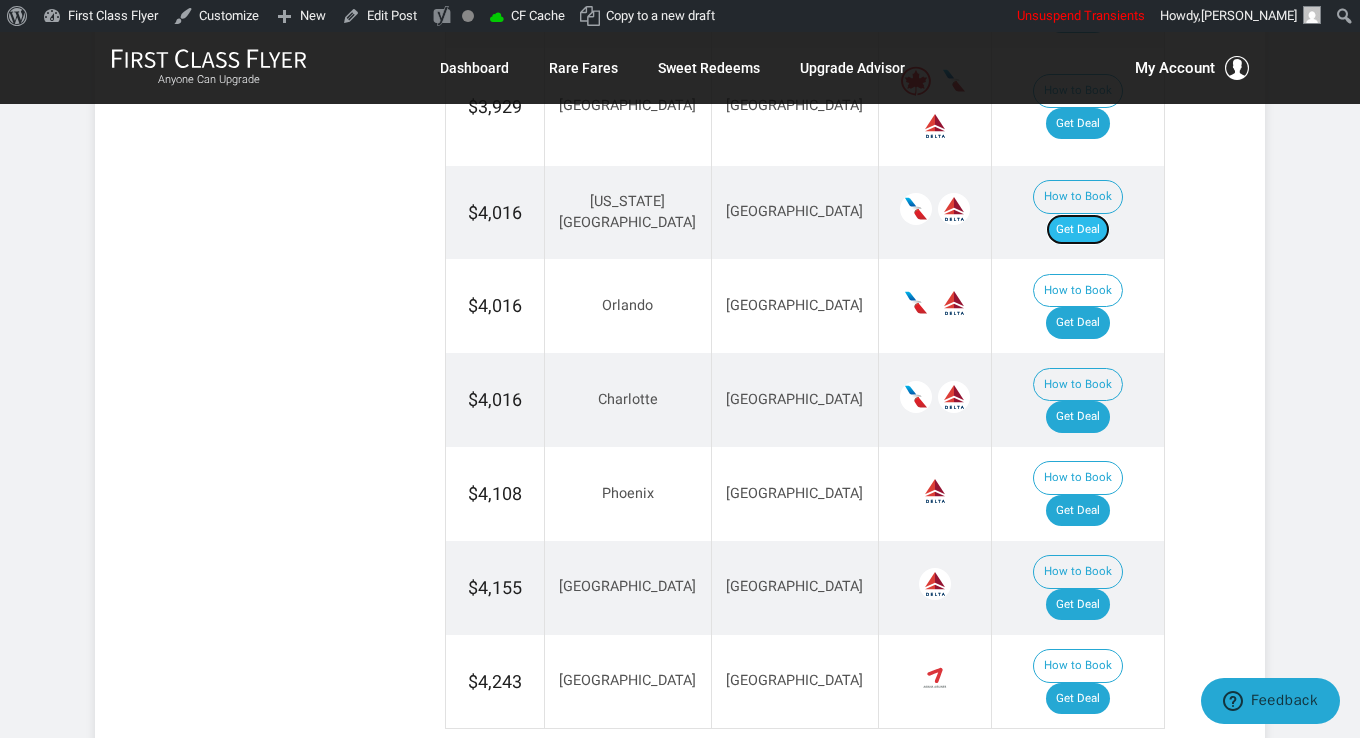 click on "Get Deal" at bounding box center (1078, 230) 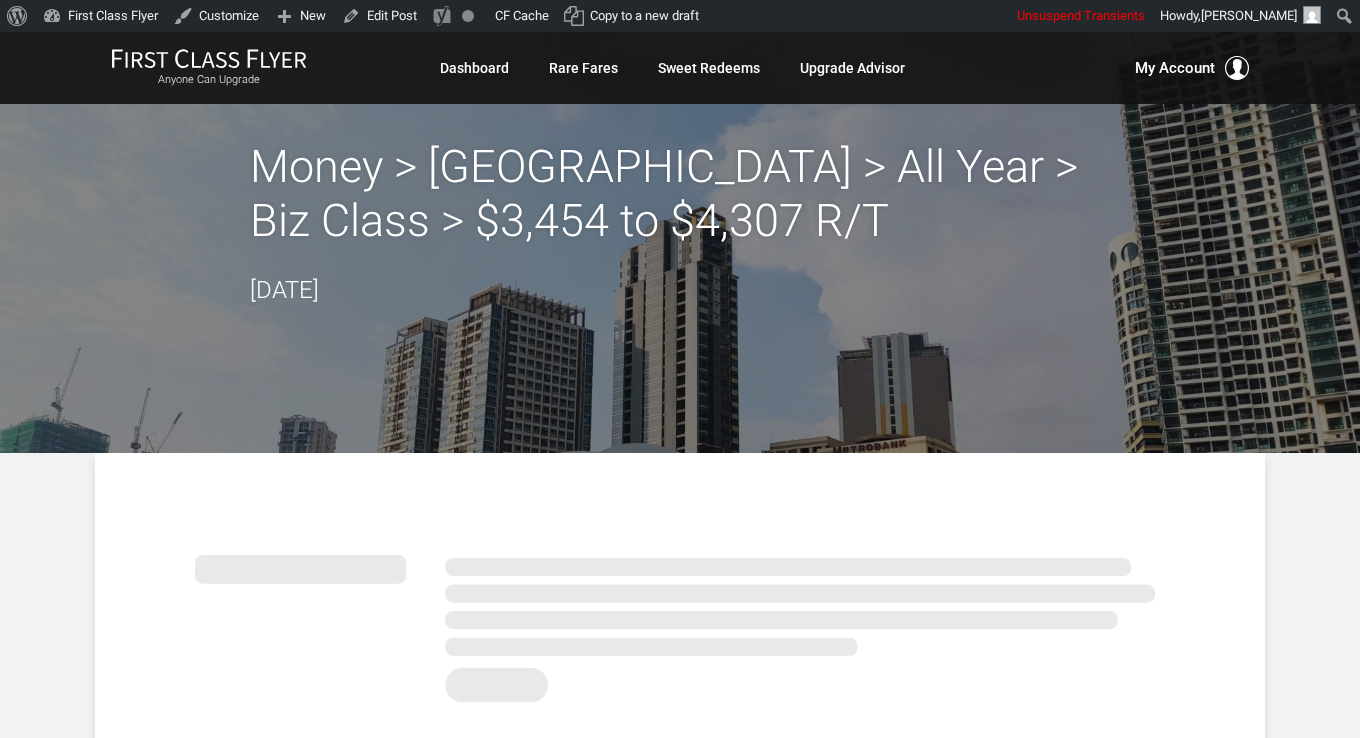 scroll, scrollTop: 0, scrollLeft: 0, axis: both 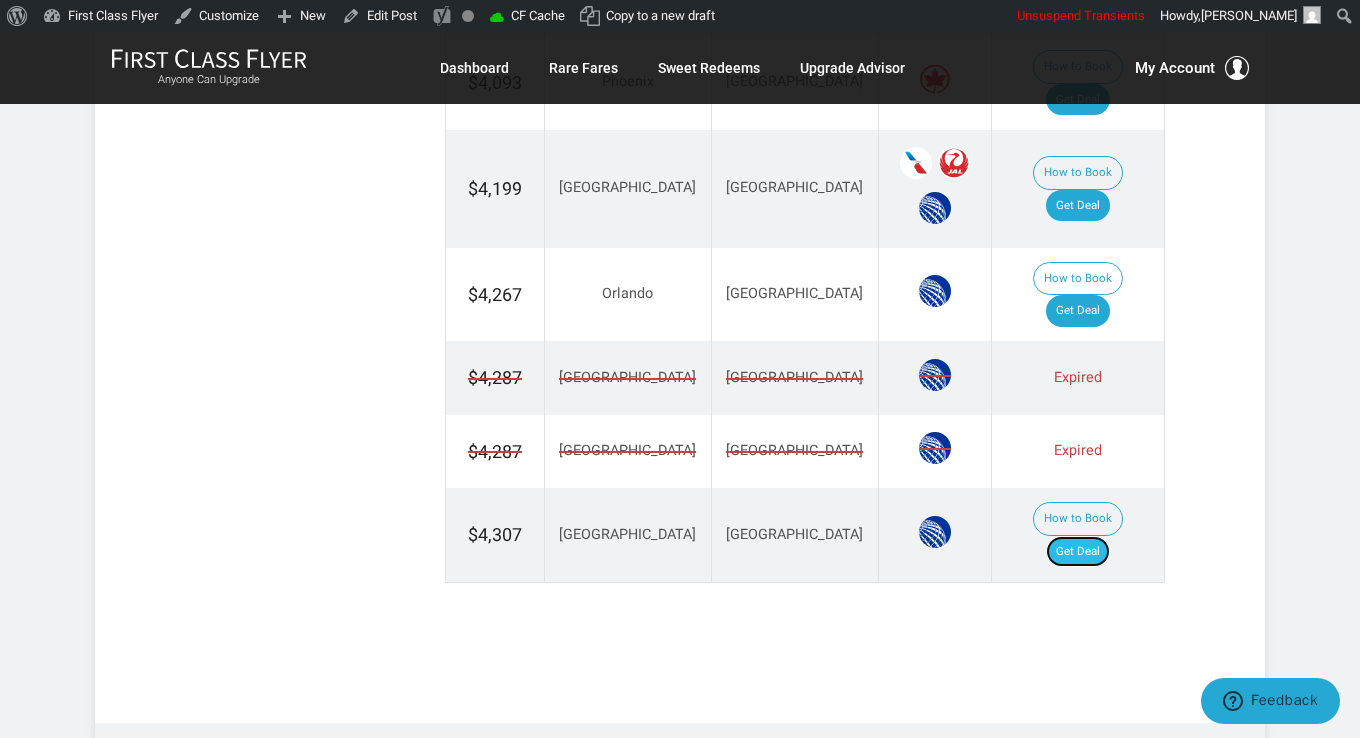 click on "Get Deal" at bounding box center (1078, 552) 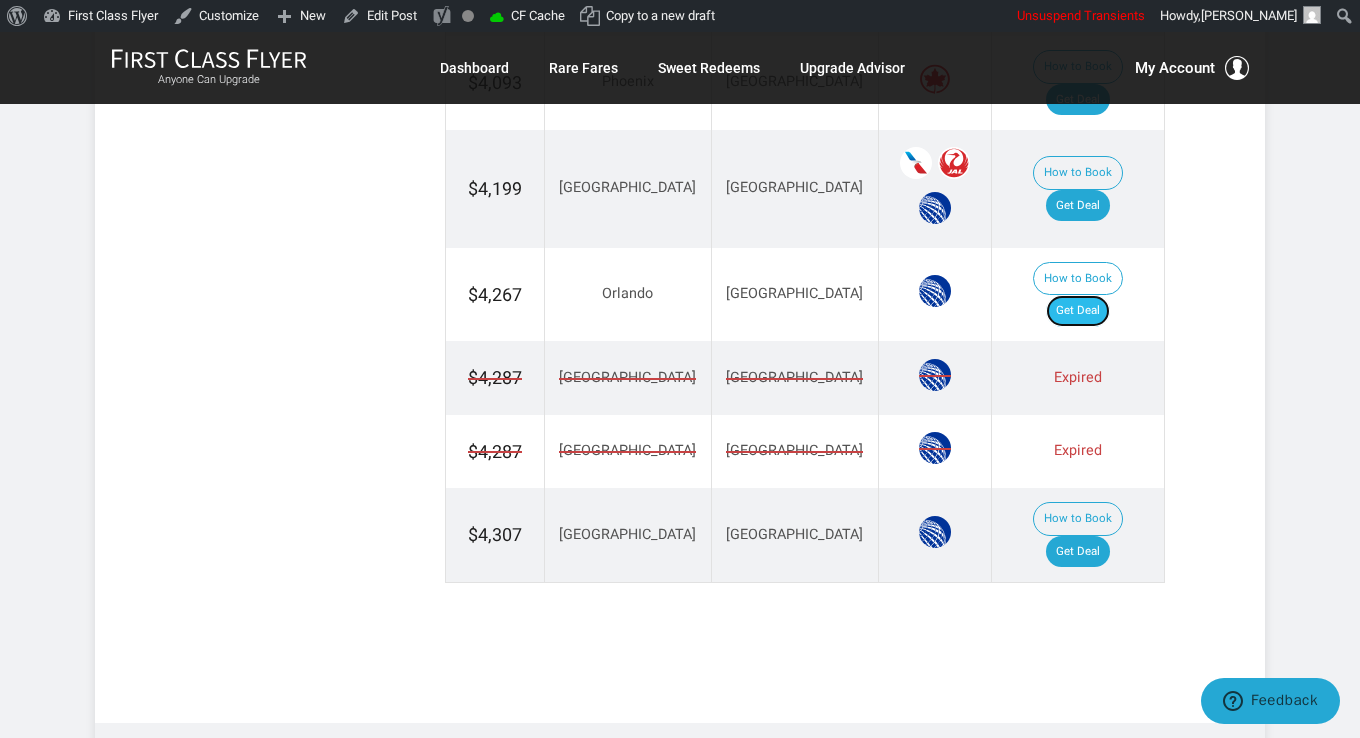 click on "Get Deal" at bounding box center [1078, 311] 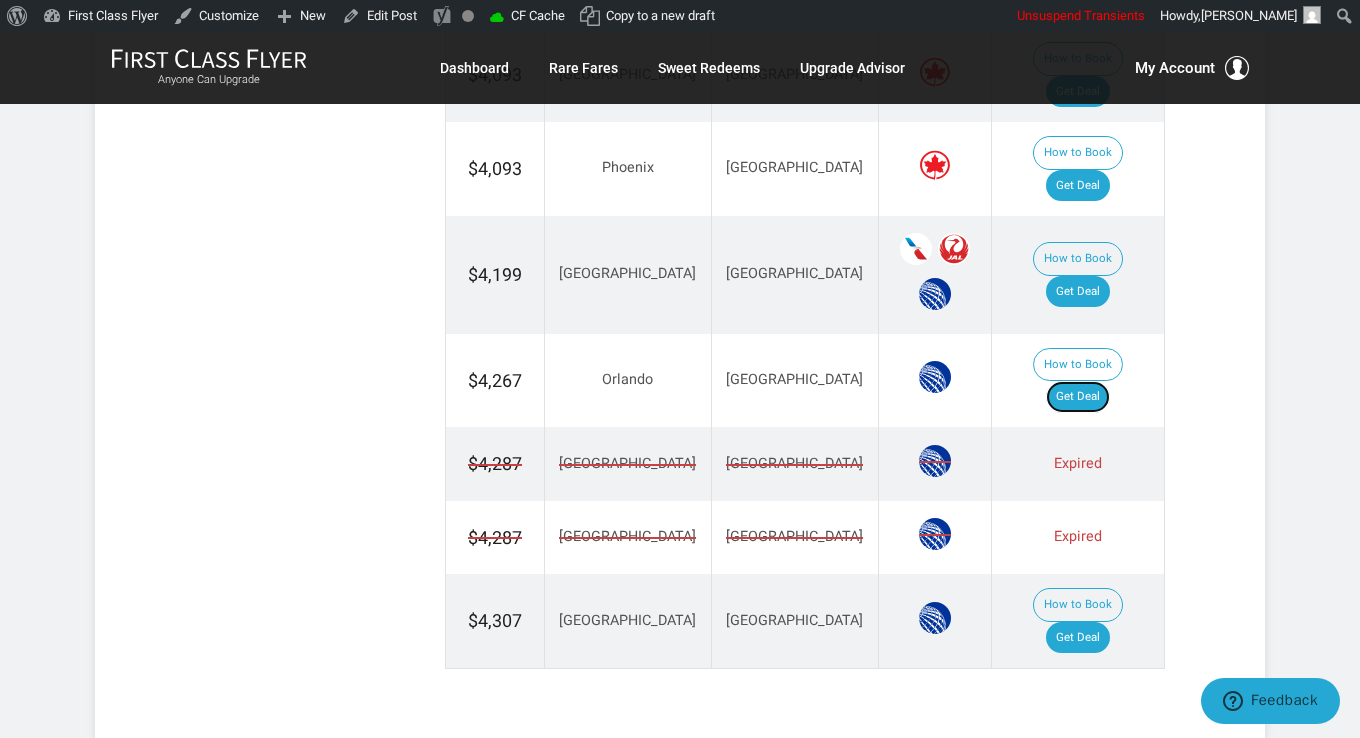 scroll, scrollTop: 1900, scrollLeft: 0, axis: vertical 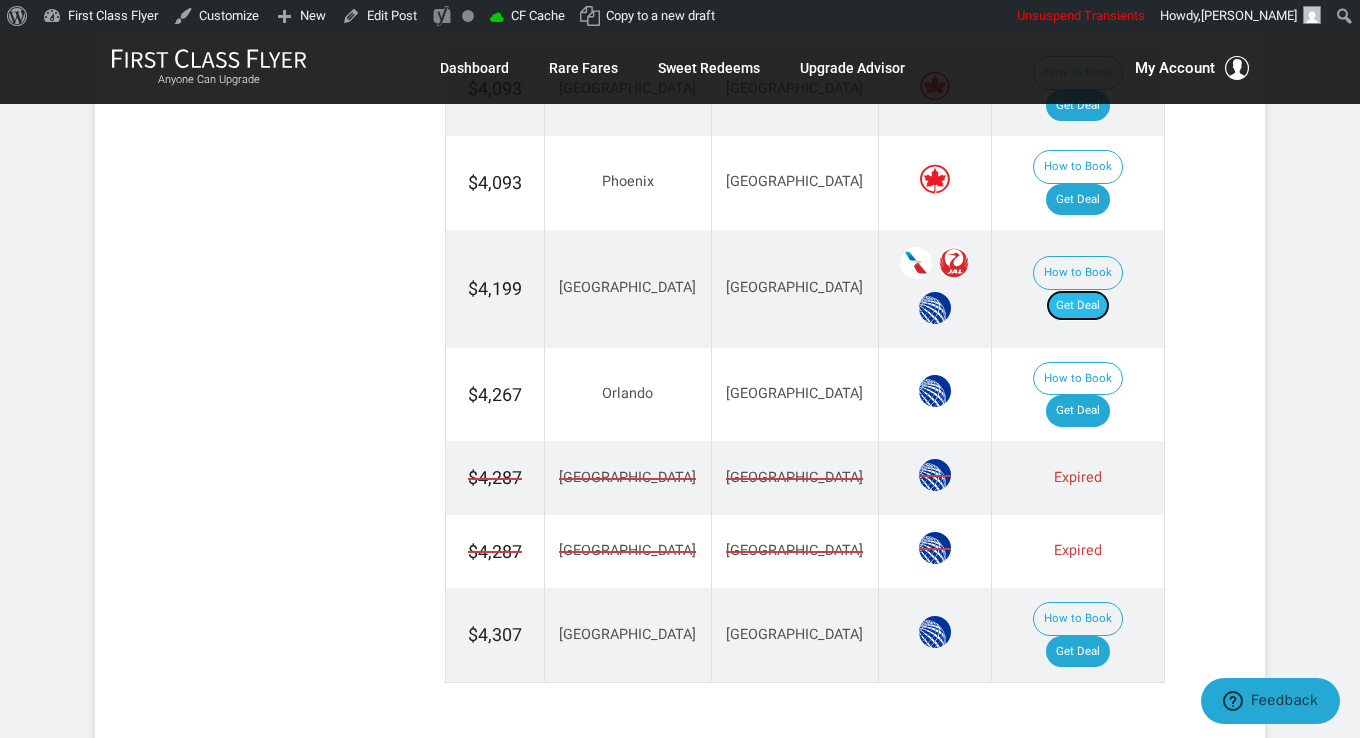 click on "Get Deal" at bounding box center [1078, 306] 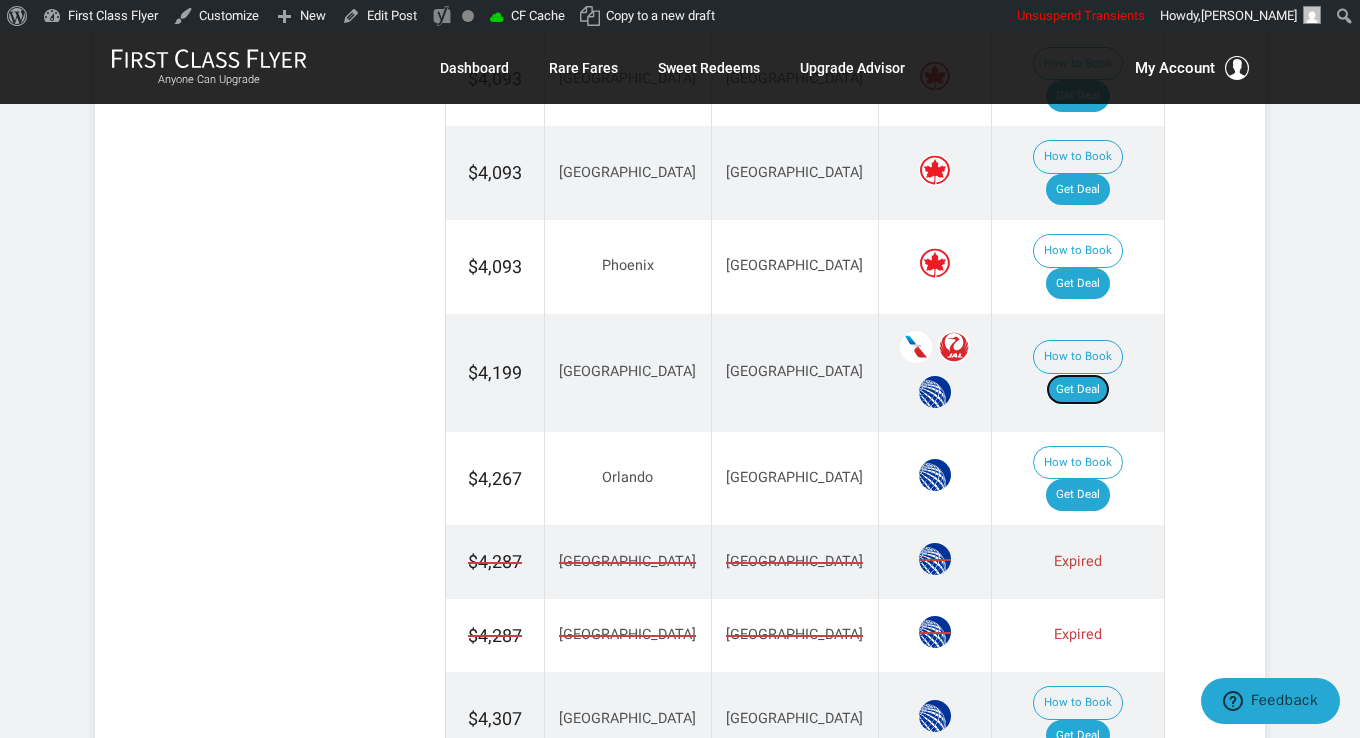 scroll, scrollTop: 1800, scrollLeft: 0, axis: vertical 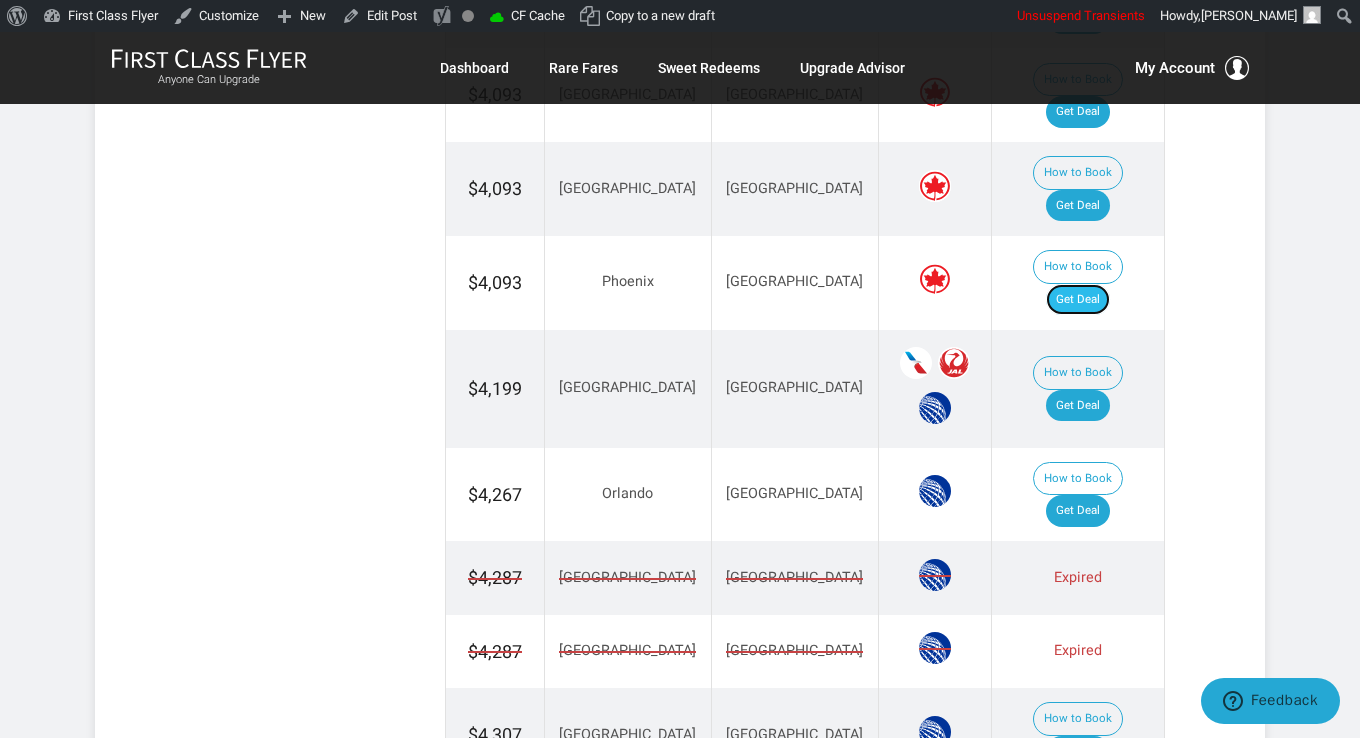 click on "Get Deal" at bounding box center (1078, 300) 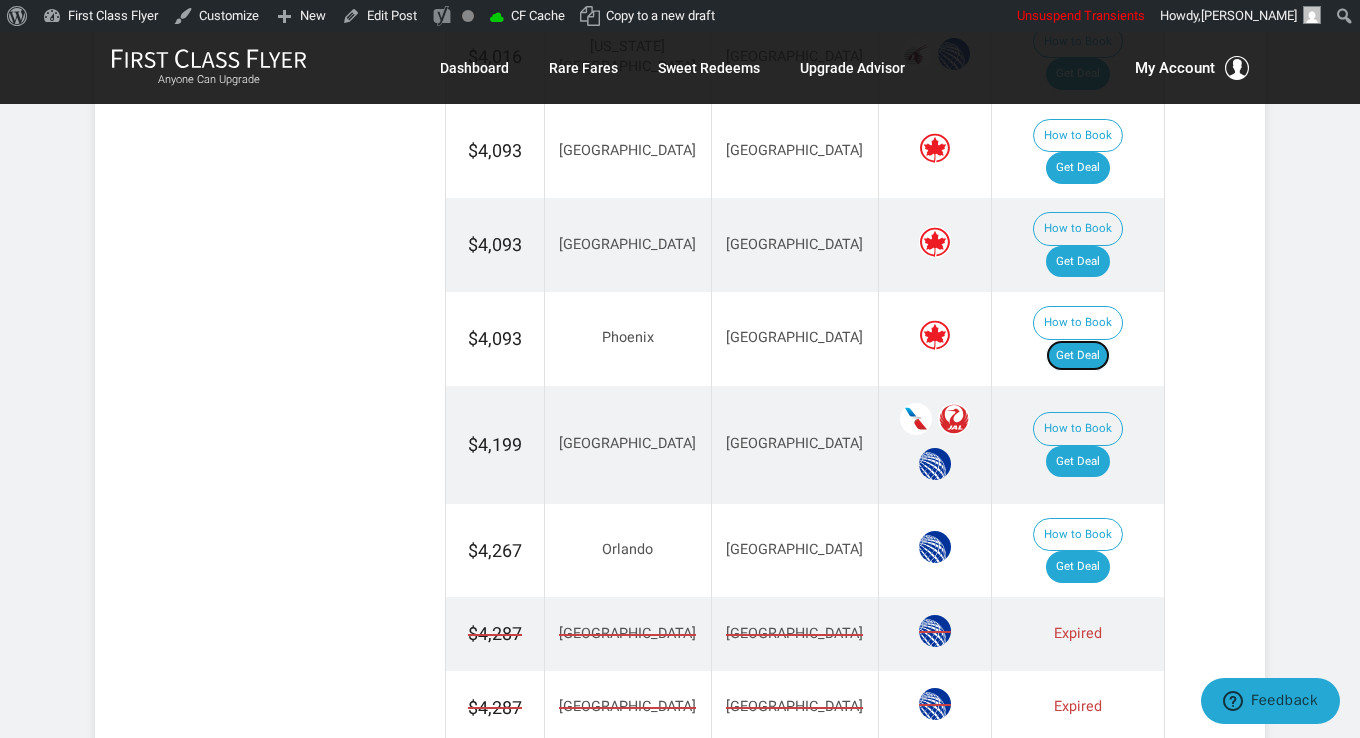 scroll, scrollTop: 1600, scrollLeft: 0, axis: vertical 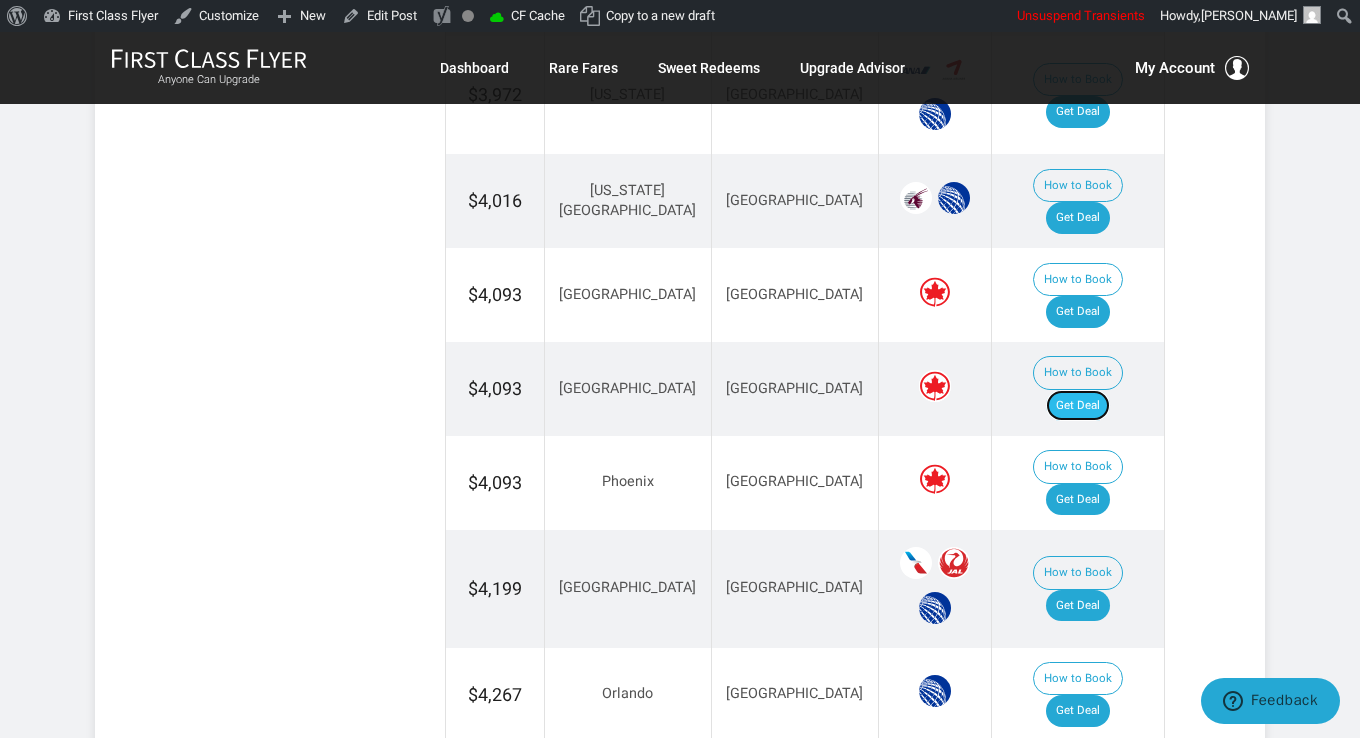 click on "Get Deal" at bounding box center (1078, 406) 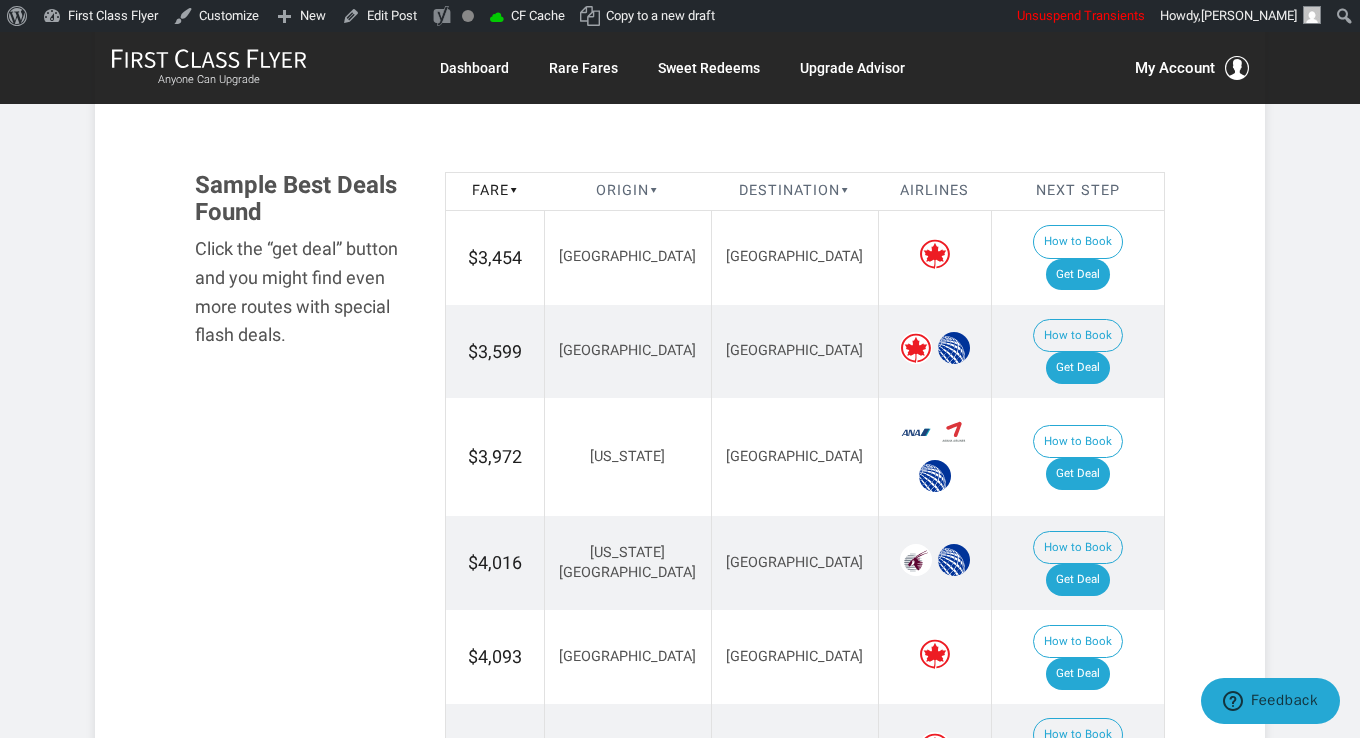 scroll, scrollTop: 1200, scrollLeft: 0, axis: vertical 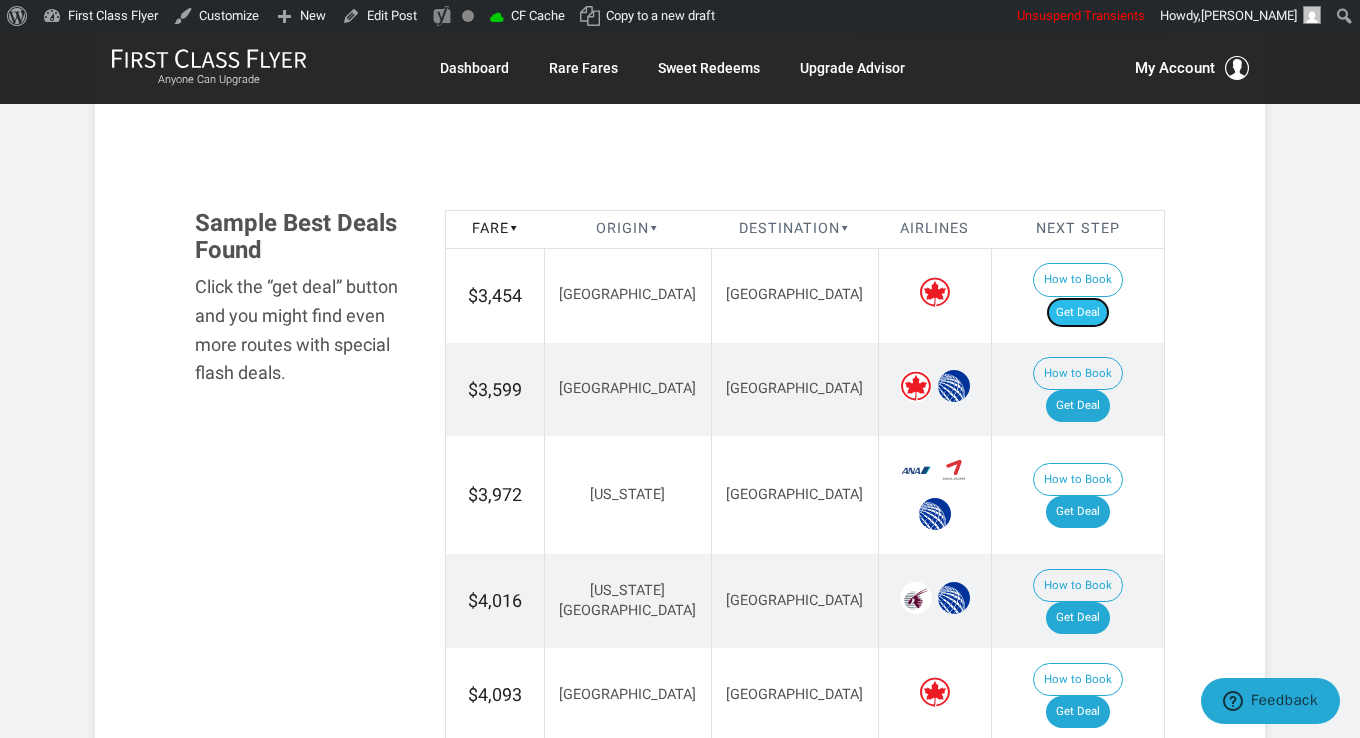 click on "Get Deal" at bounding box center (1078, 313) 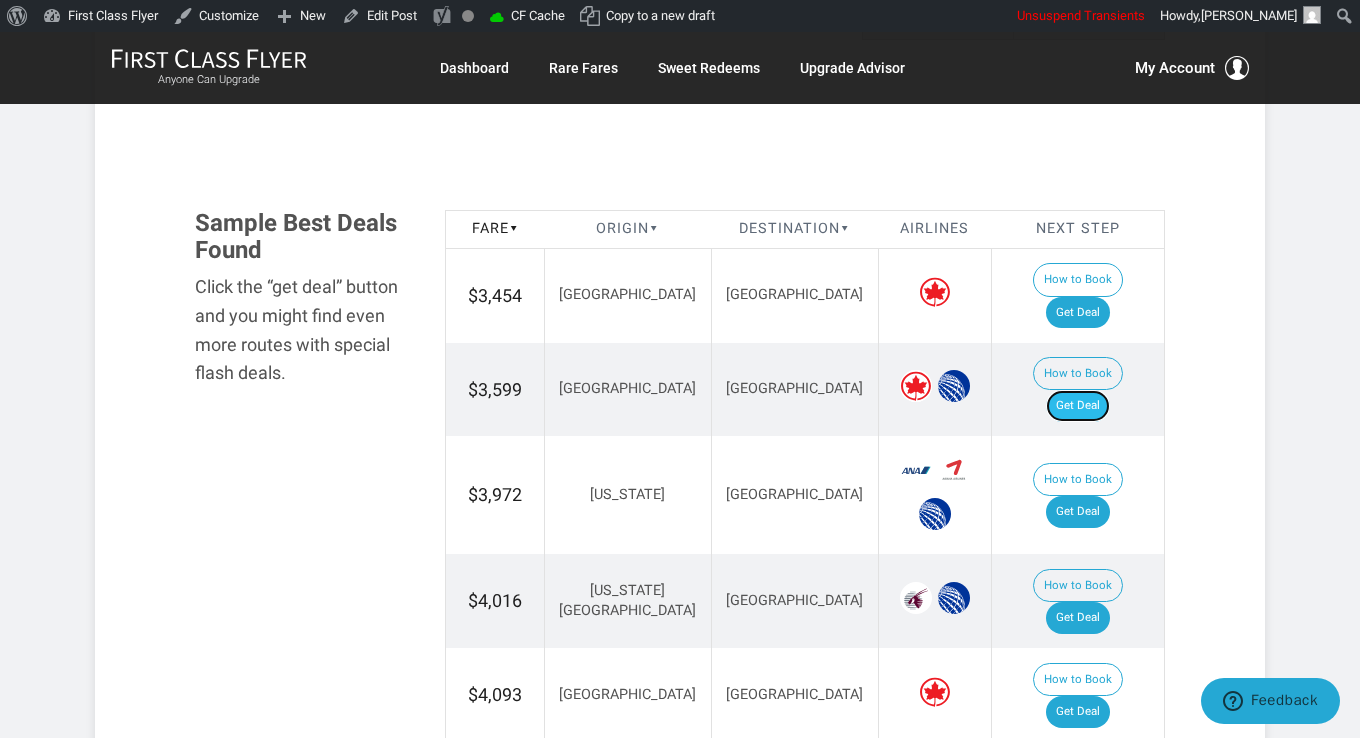 click on "Get Deal" at bounding box center (1078, 406) 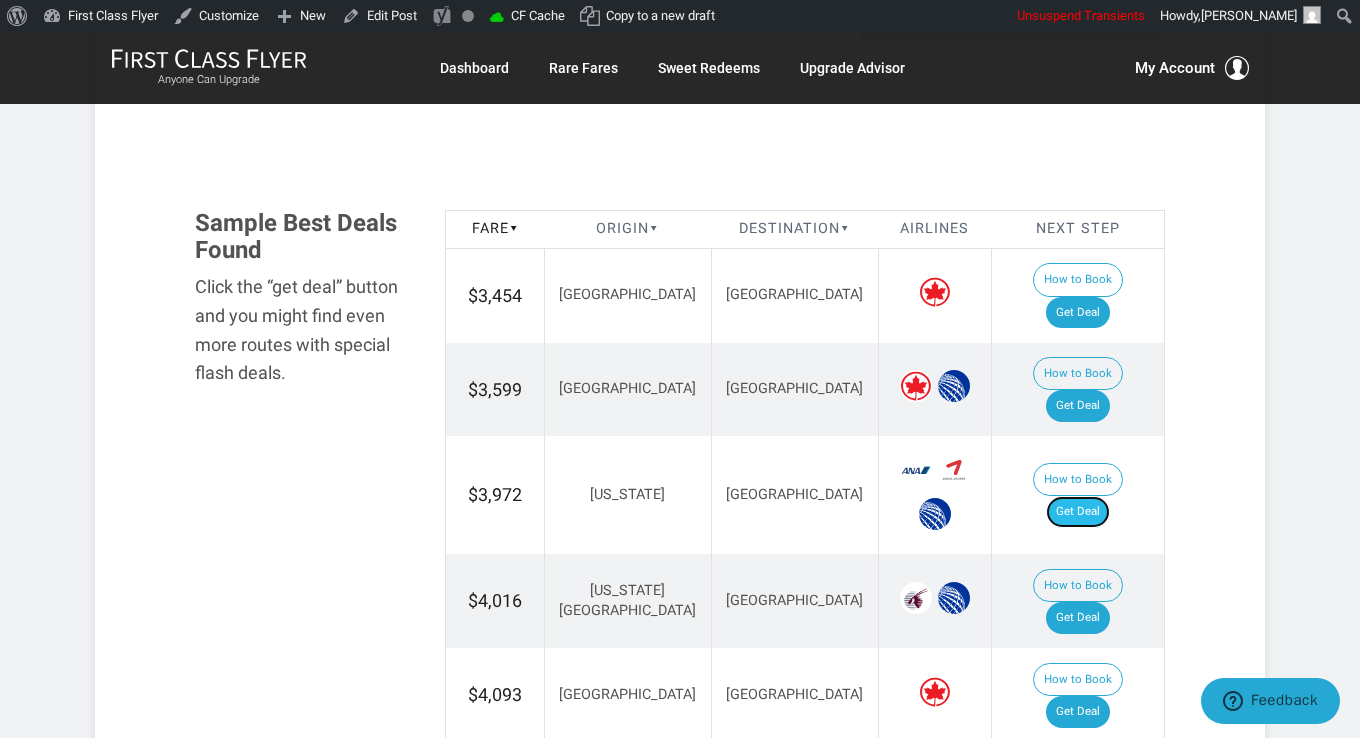 click on "Get Deal" at bounding box center (1078, 512) 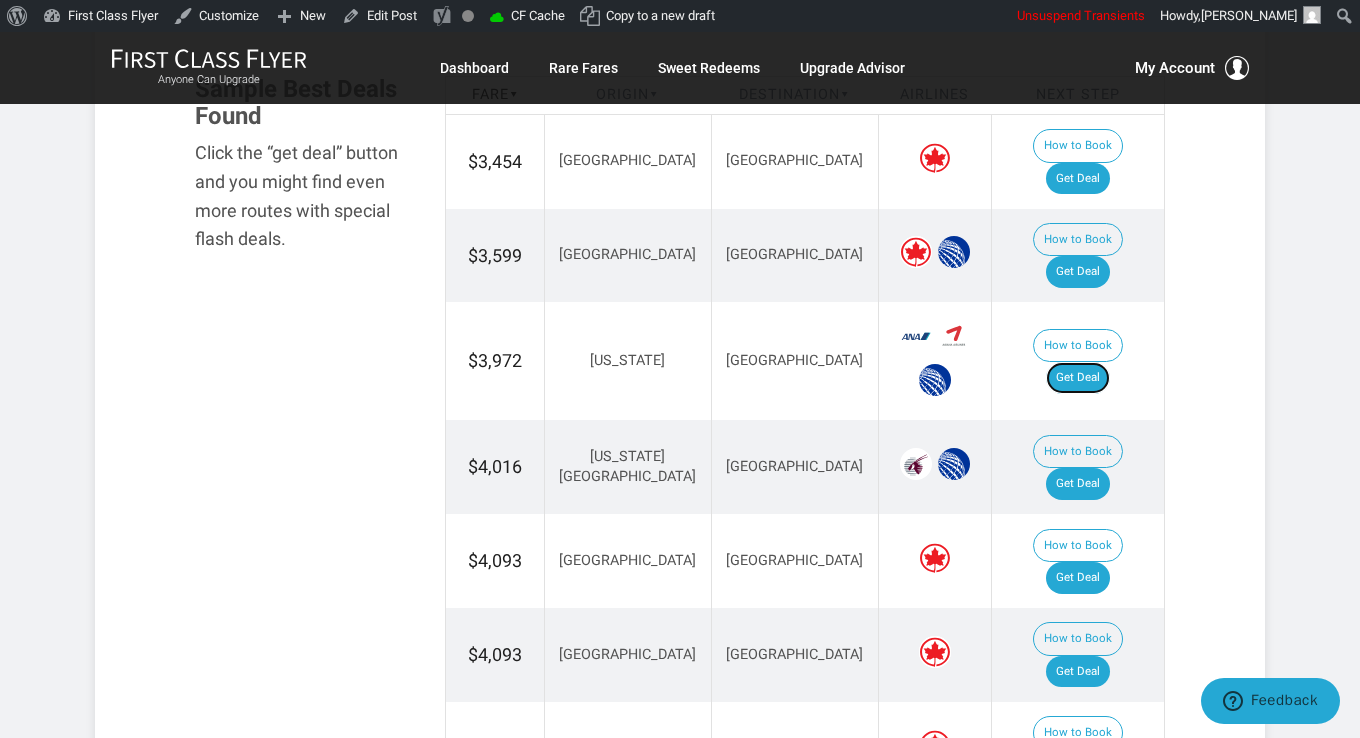 scroll, scrollTop: 1400, scrollLeft: 0, axis: vertical 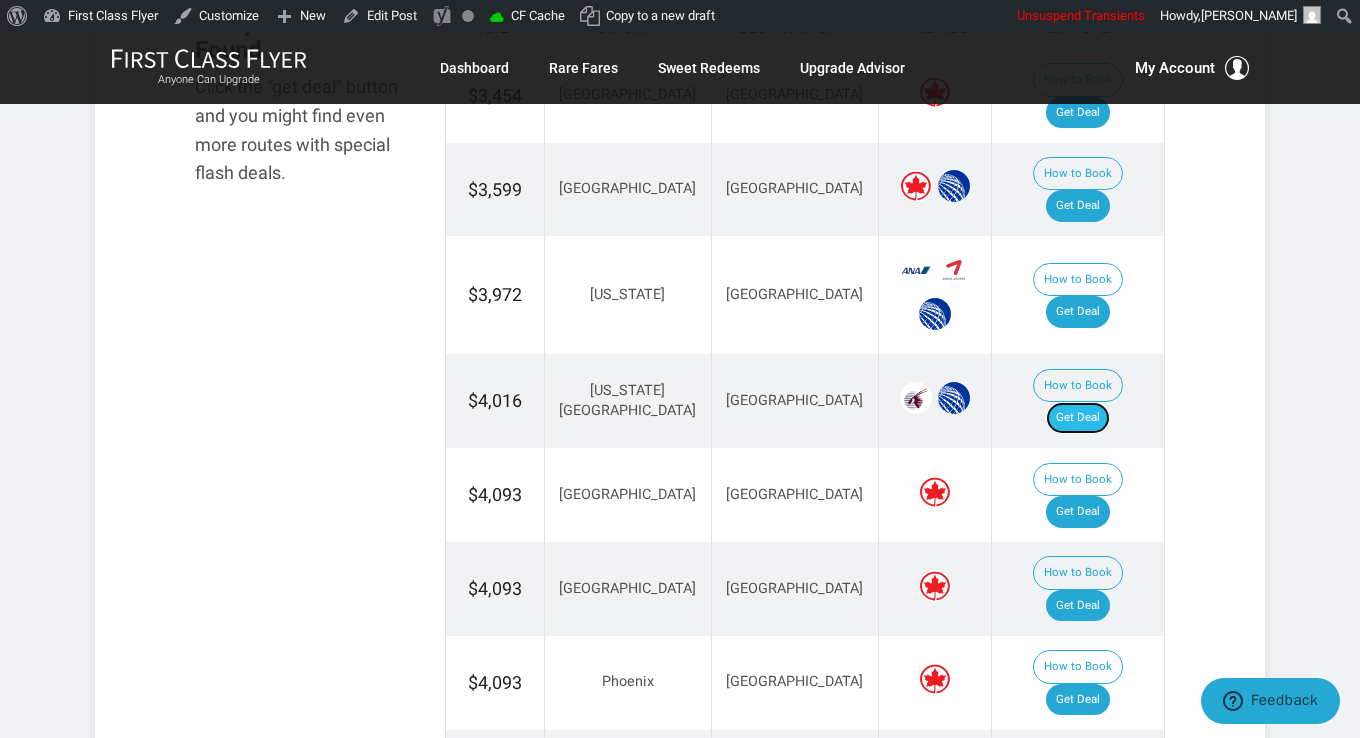 click on "Get Deal" at bounding box center [1078, 418] 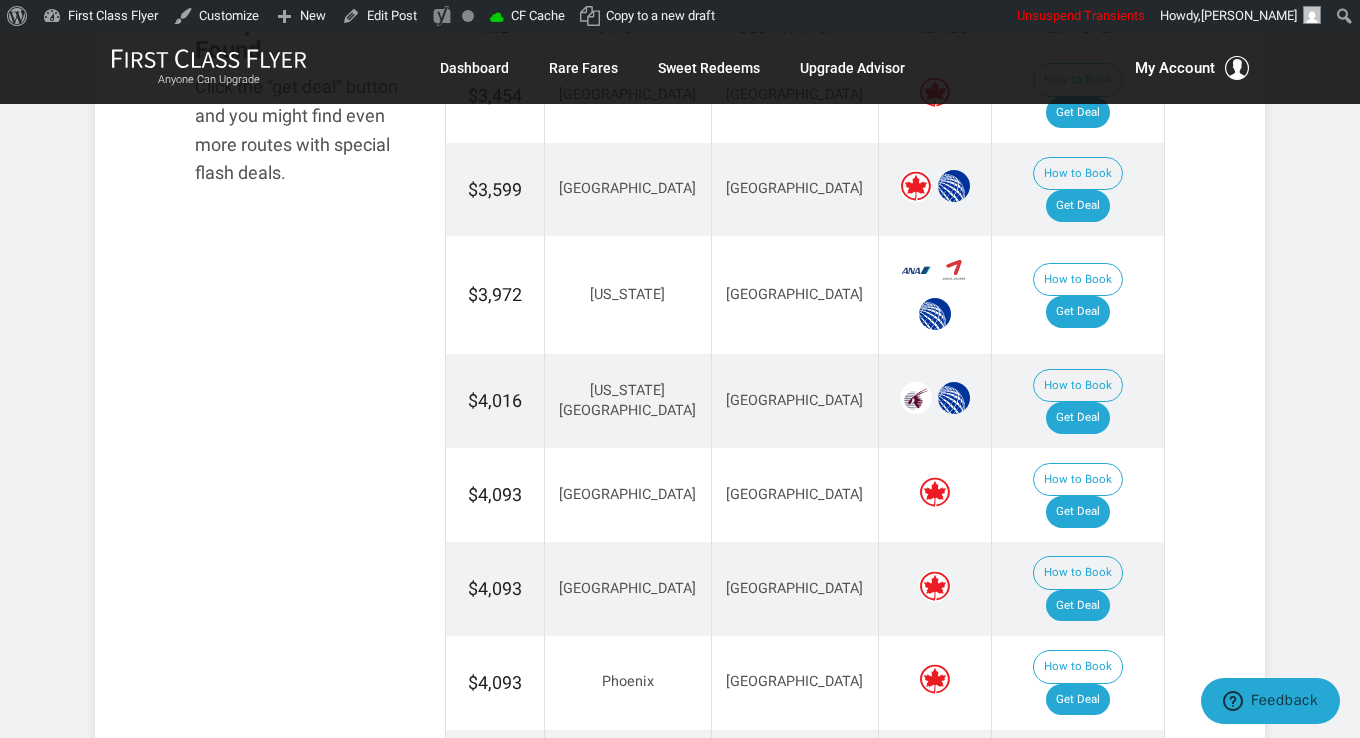 click on "How to Book   Get Deal" at bounding box center (1077, 495) 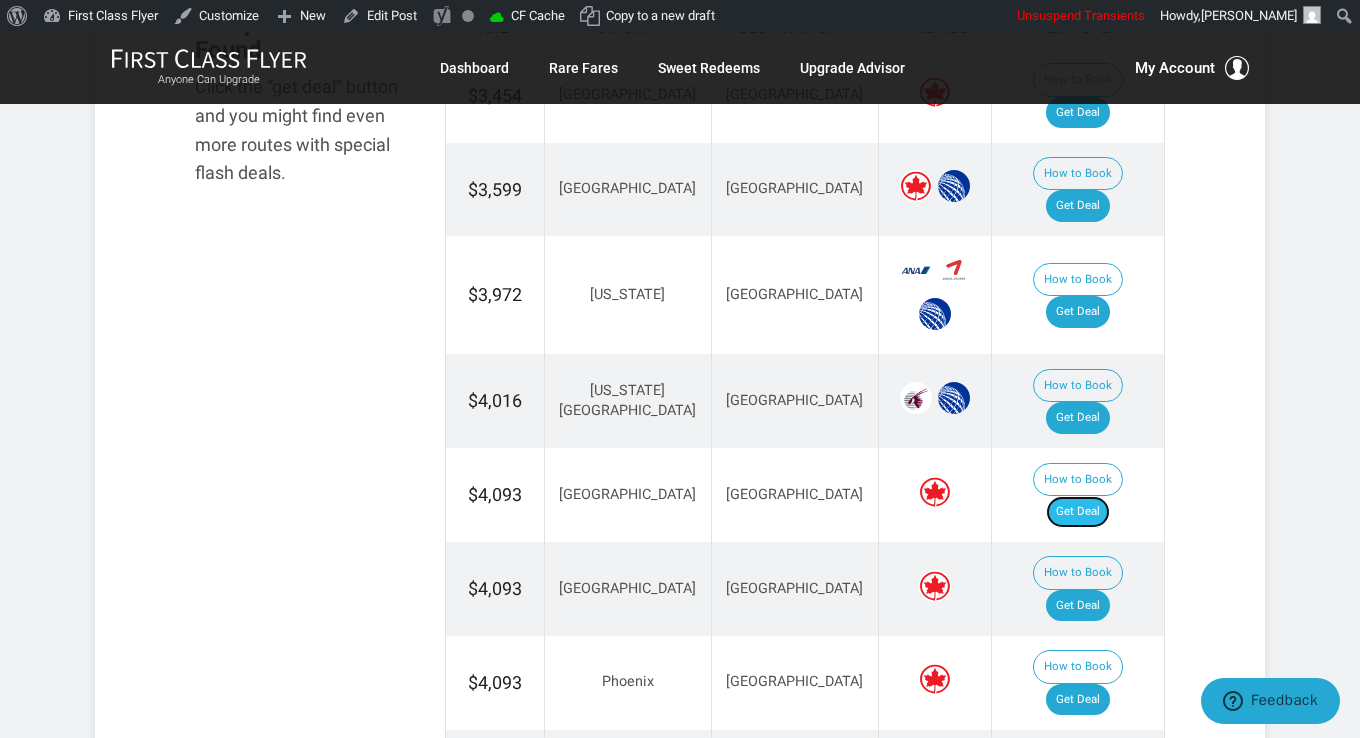 click on "Get Deal" at bounding box center (1078, 512) 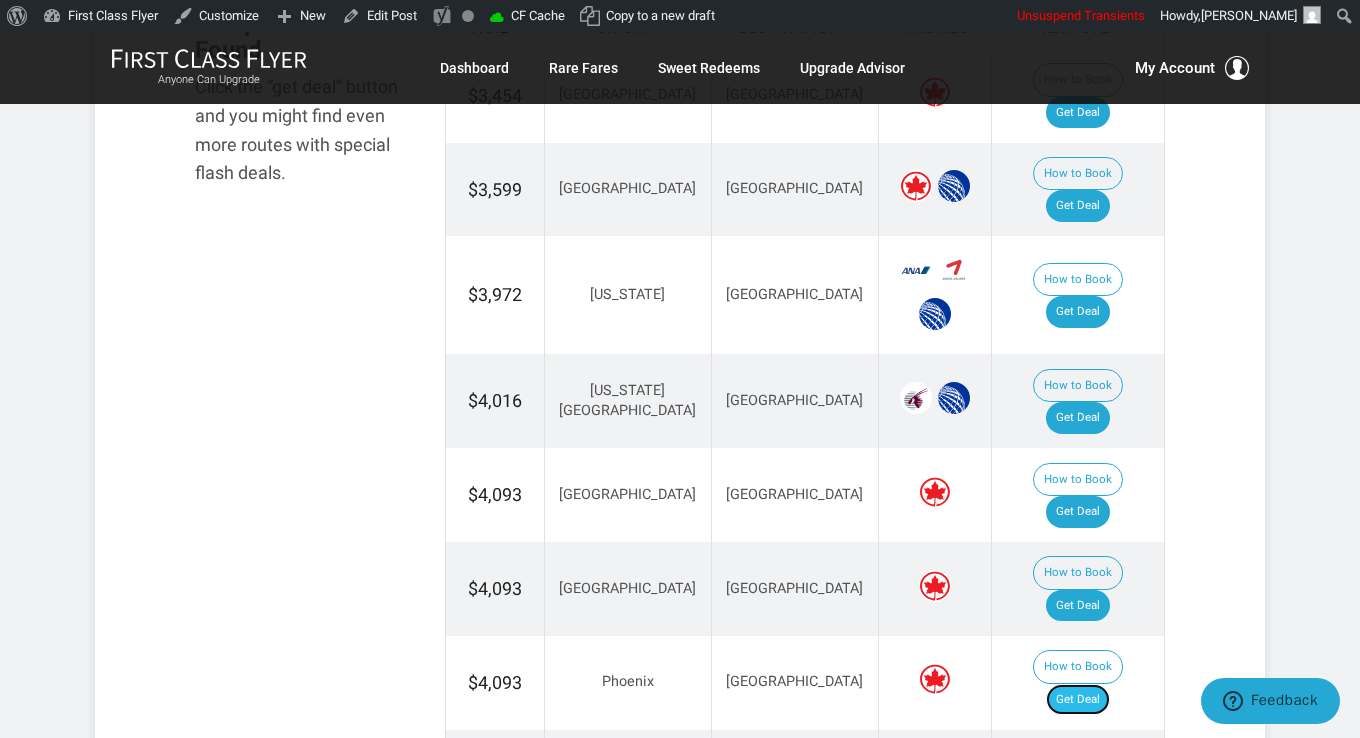 click on "Get Deal" at bounding box center (1078, 700) 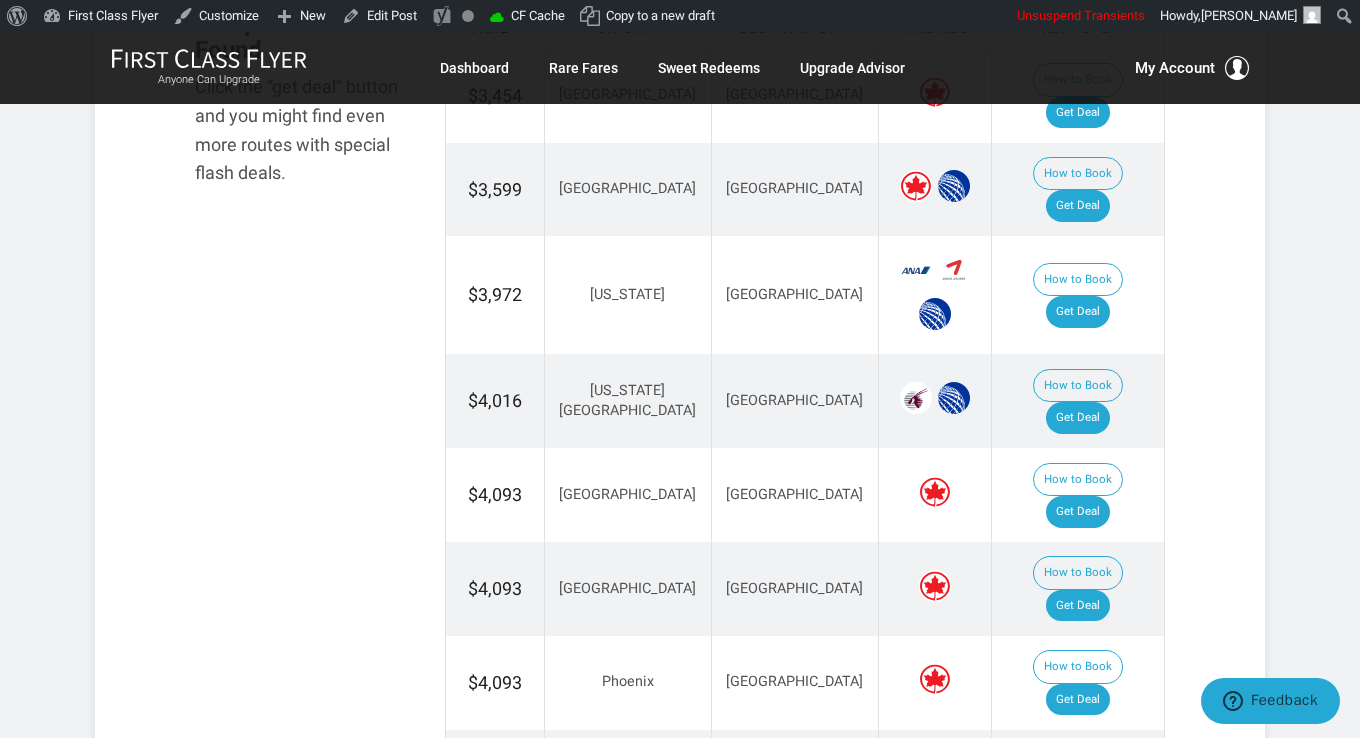 click on "Sample Best Deals Found   Click the “get deal” button and you might find even more routes with special flash deals.
Fare                             ▾
Origin                             ▾
Destination                             ▾
Airlines
Next Step                           $3,454   [GEOGRAPHIC_DATA]   [GEOGRAPHIC_DATA]       How to Book   Get Deal   $3,599   [GEOGRAPHIC_DATA]   [GEOGRAPHIC_DATA]       How to Book   Get Deal   $3,972   [US_STATE][GEOGRAPHIC_DATA]       How to Book   Get Deal   $4,016   [US_STATE][GEOGRAPHIC_DATA]   [GEOGRAPHIC_DATA]       How to Book   Get Deal   $4,093   [GEOGRAPHIC_DATA]   [GEOGRAPHIC_DATA]       How to Book   Get Deal   $4,093   [GEOGRAPHIC_DATA]   [GEOGRAPHIC_DATA]       How to Book   Get Deal   $4,093   [GEOGRAPHIC_DATA]   [GEOGRAPHIC_DATA]       How to Book   Get Deal   $4,199   [GEOGRAPHIC_DATA]   [GEOGRAPHIC_DATA]       How to Book   Get Deal   $4,267   [GEOGRAPHIC_DATA]   [GEOGRAPHIC_DATA]       How to Book   Get Deal   $4,287   [GEOGRAPHIC_DATA]   [GEOGRAPHIC_DATA]" at bounding box center [680, 606] 